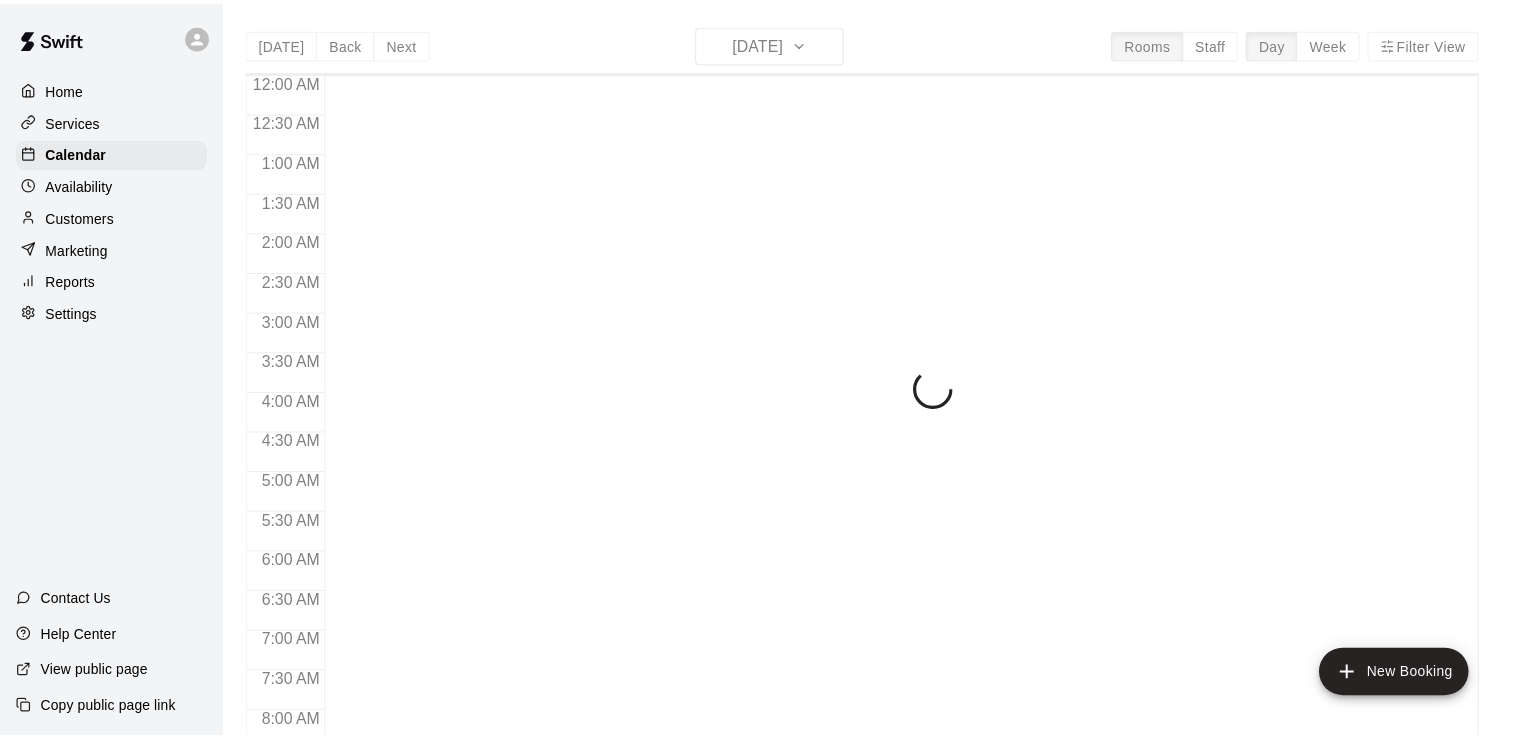 scroll, scrollTop: 0, scrollLeft: 0, axis: both 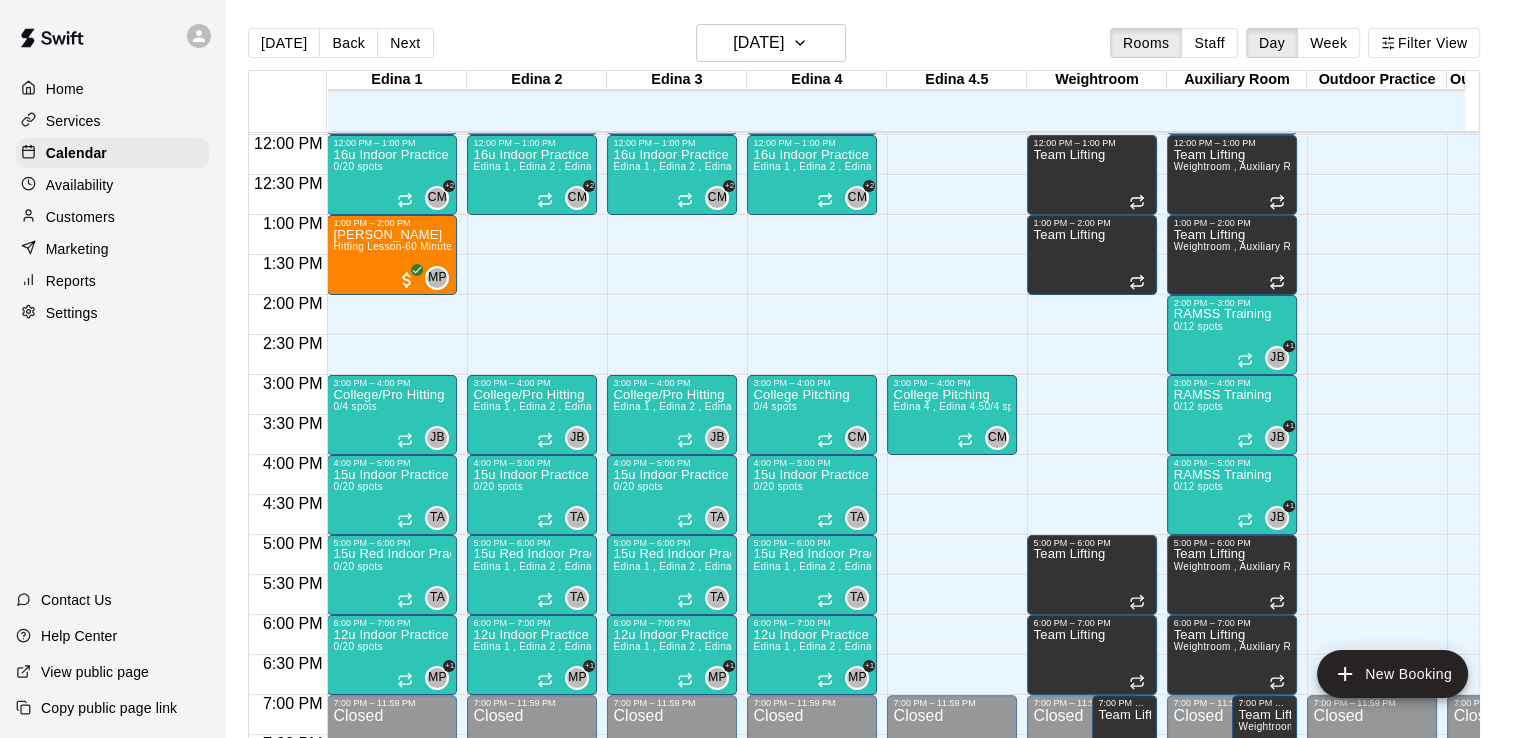 click on "Customers" at bounding box center [80, 217] 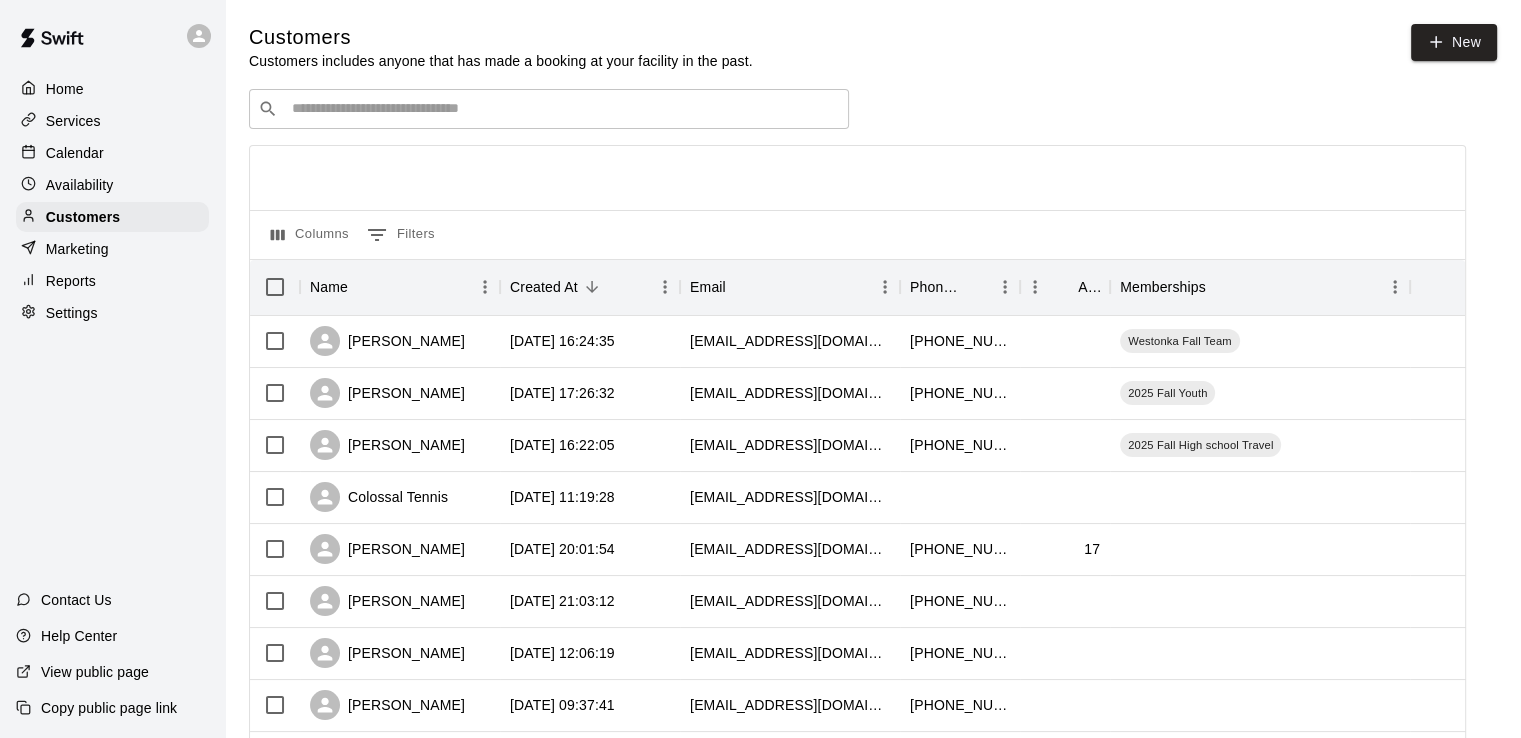 click on "Services" at bounding box center [112, 121] 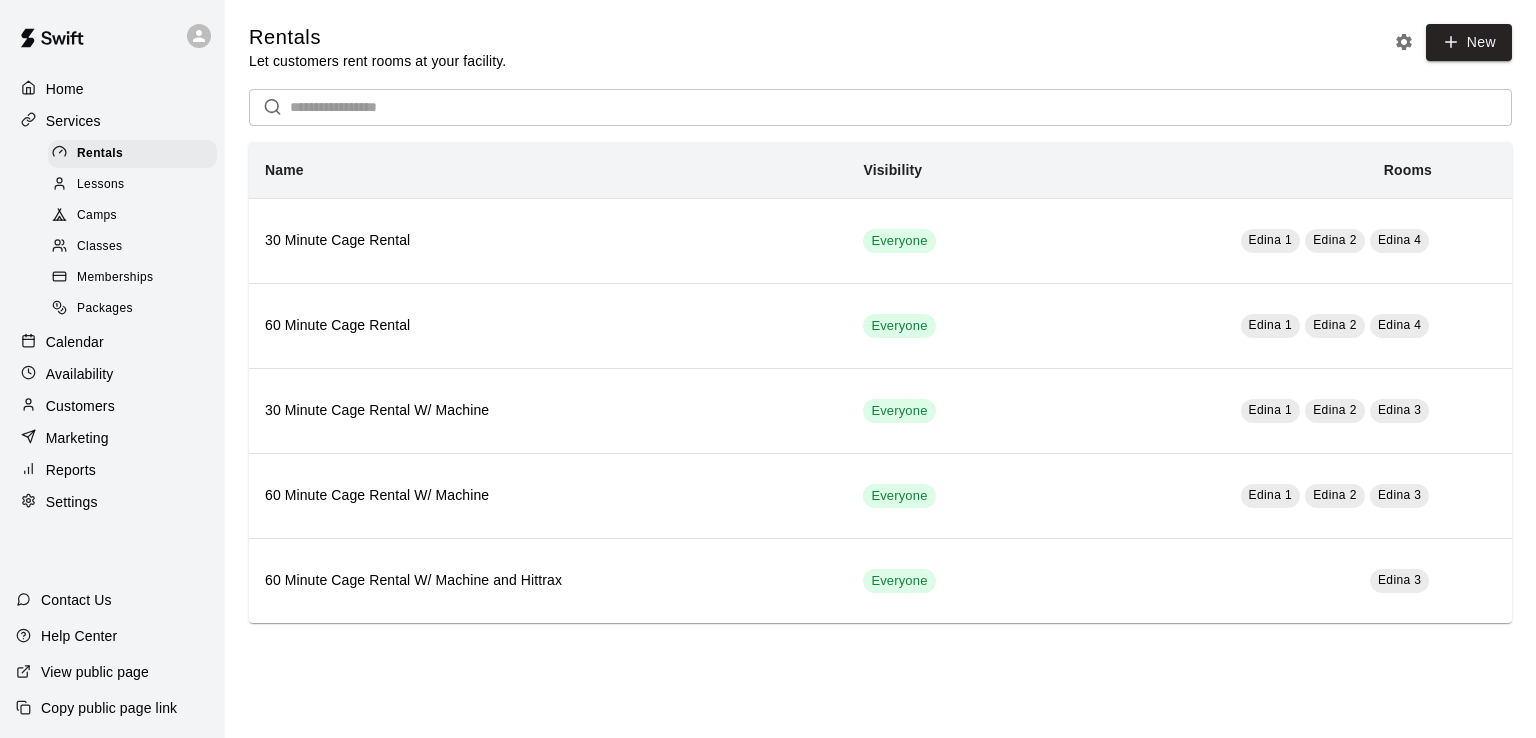 click on "Memberships" at bounding box center (115, 278) 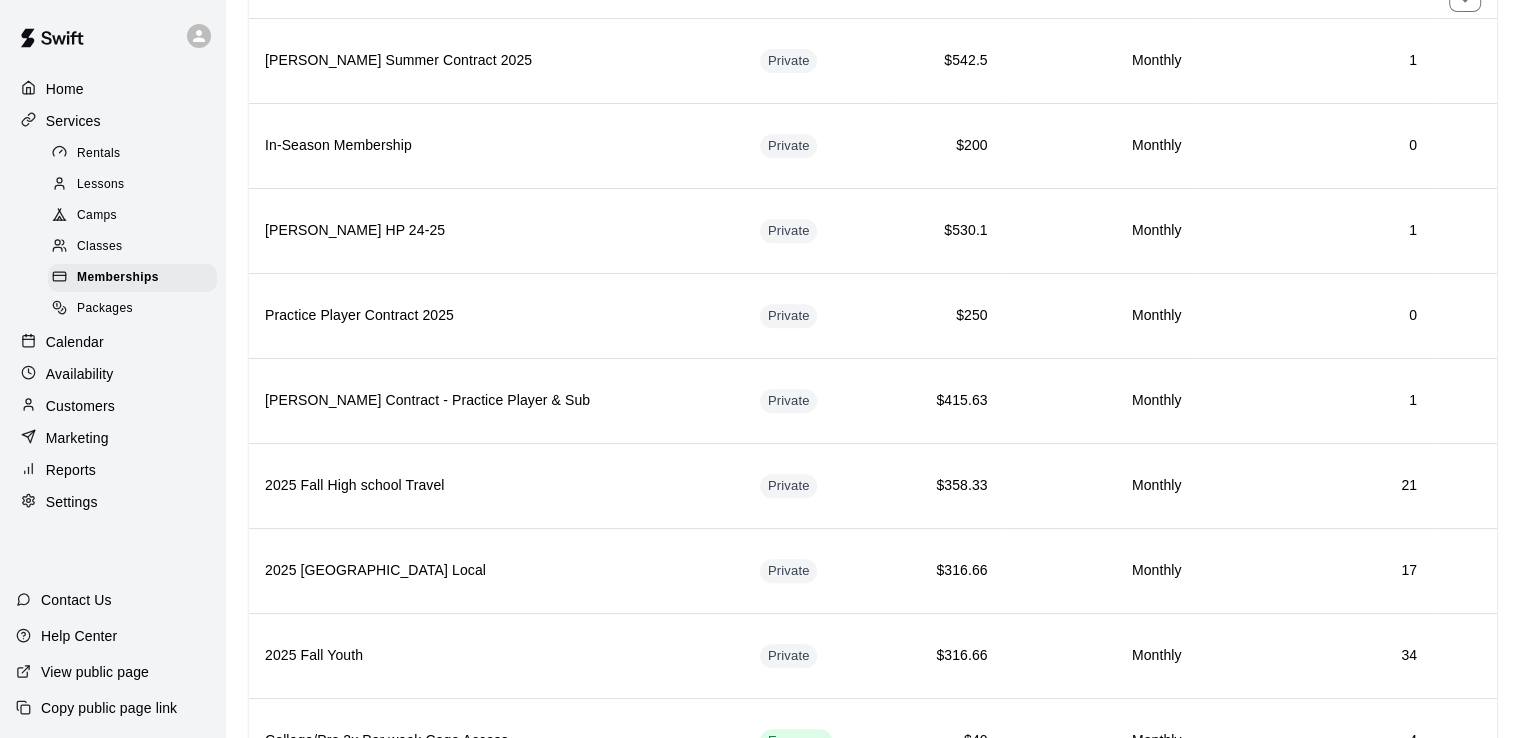 scroll, scrollTop: 860, scrollLeft: 0, axis: vertical 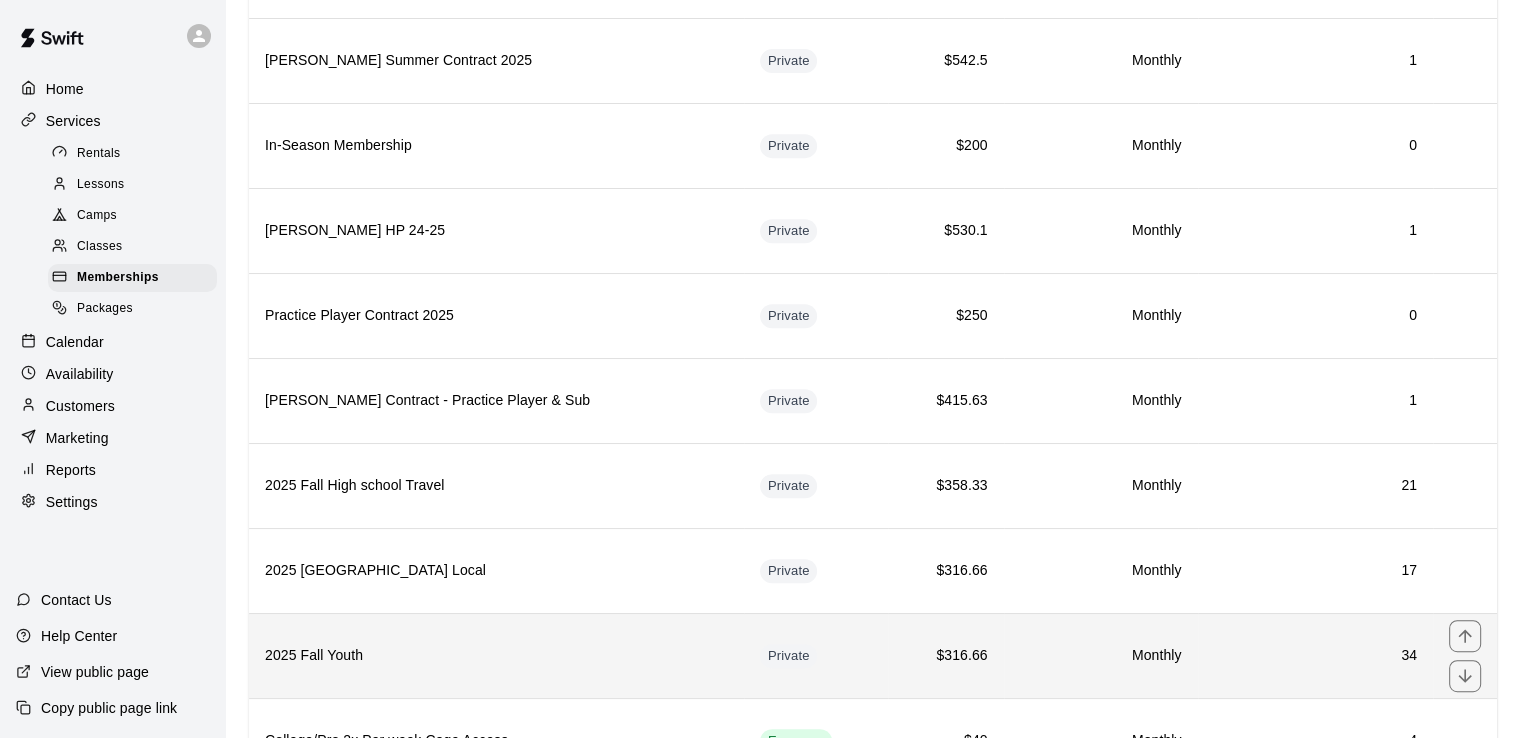 click on "2025 Fall Youth" at bounding box center (496, 655) 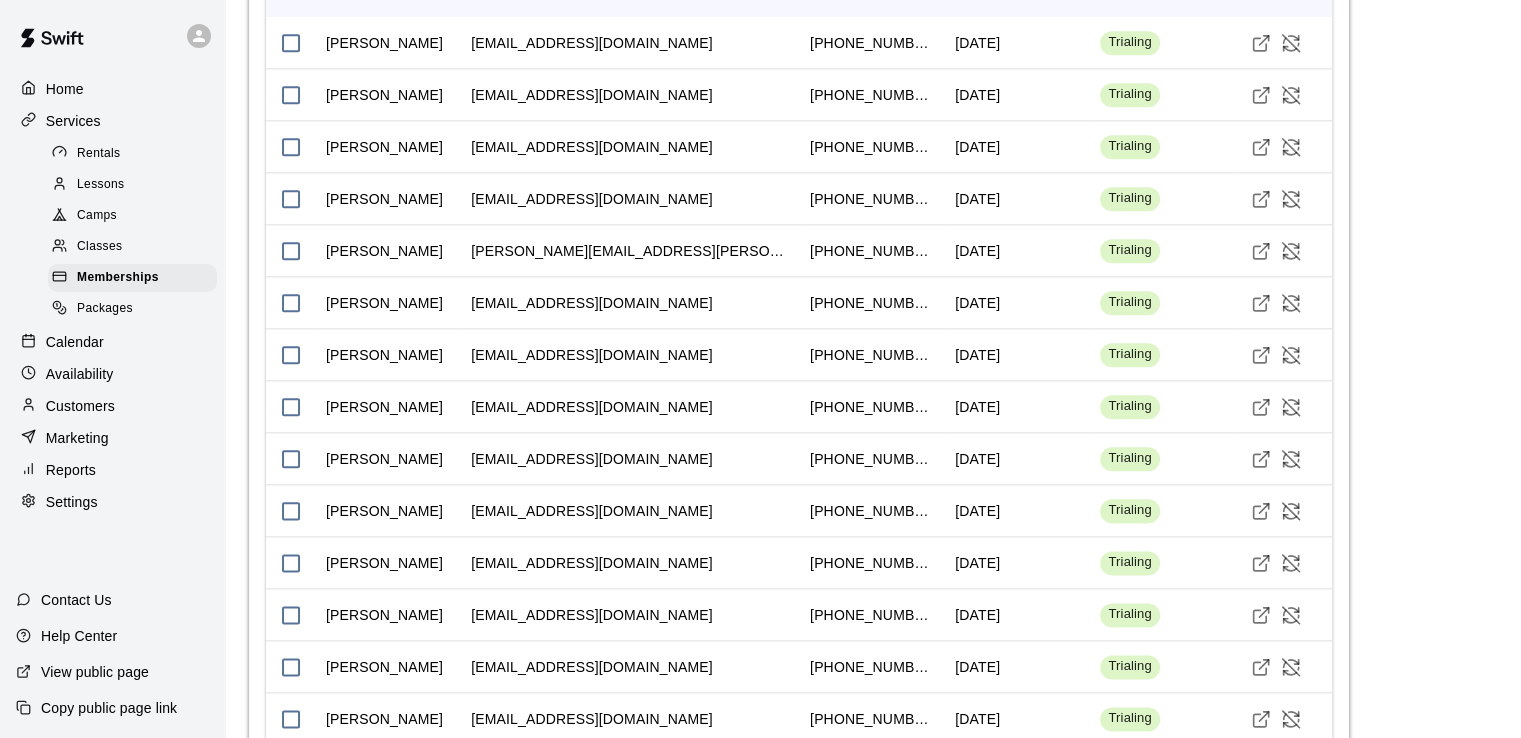 scroll, scrollTop: 2538, scrollLeft: 0, axis: vertical 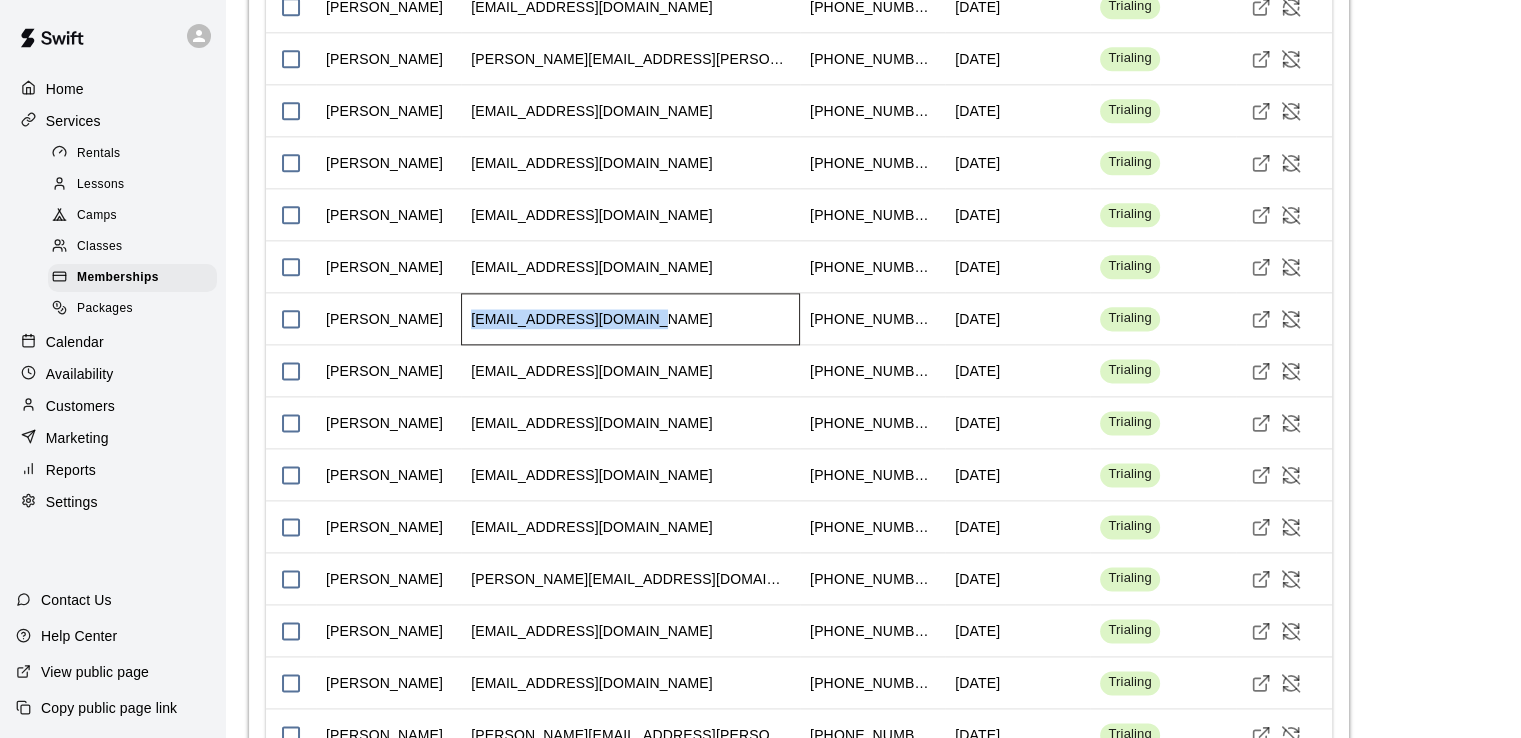 drag, startPoint x: 661, startPoint y: 437, endPoint x: 471, endPoint y: 432, distance: 190.06578 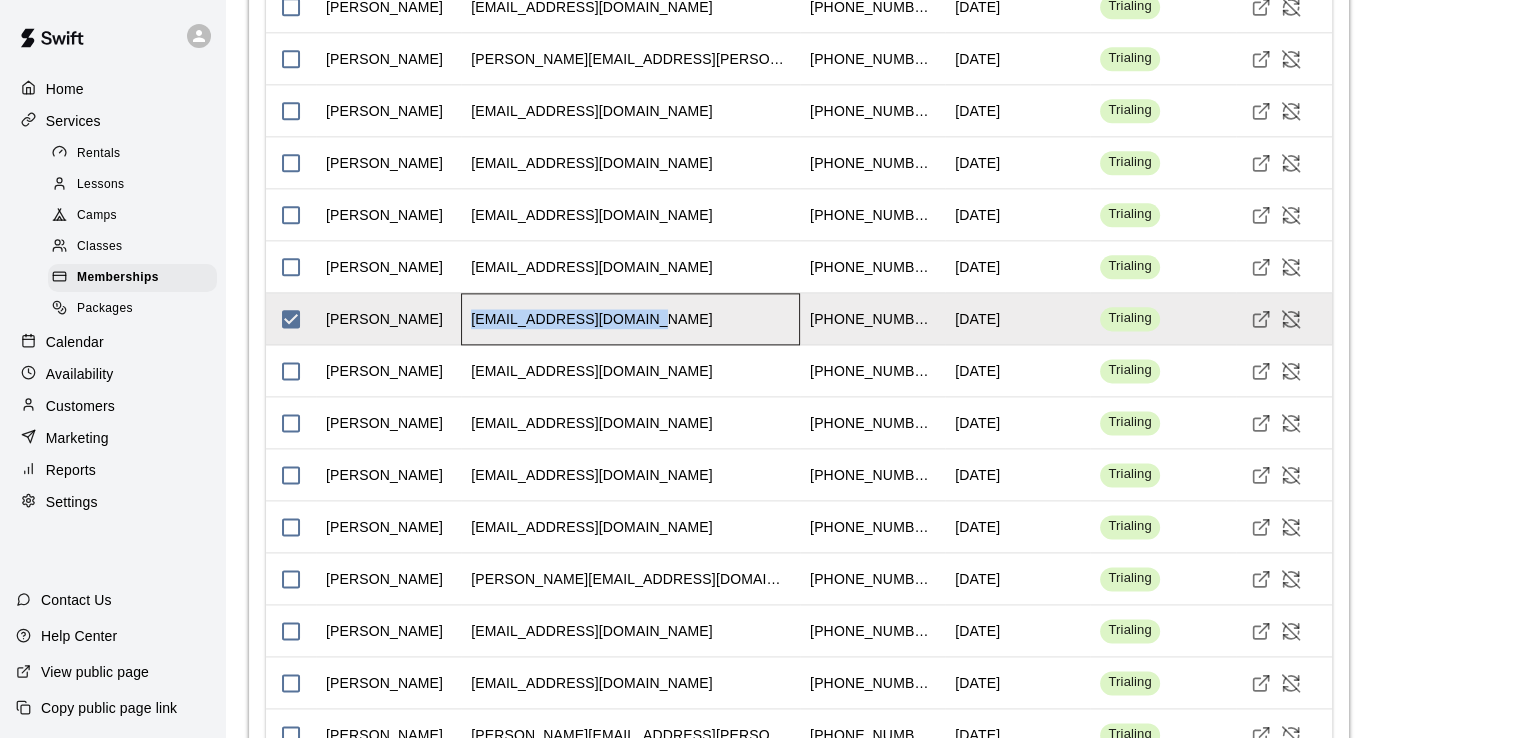 copy on "jamielhughes4@gmail.com" 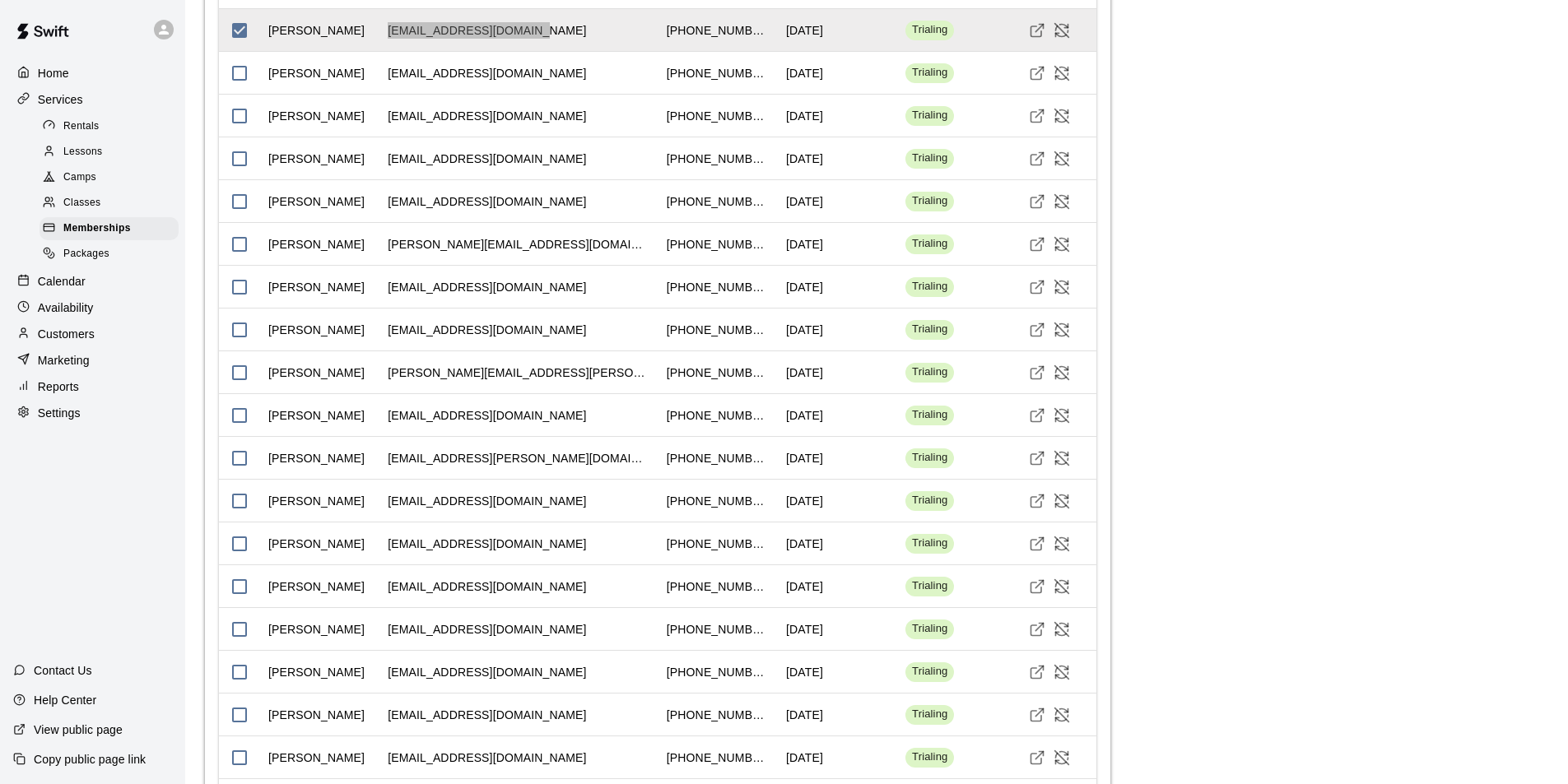 scroll, scrollTop: 2322, scrollLeft: 0, axis: vertical 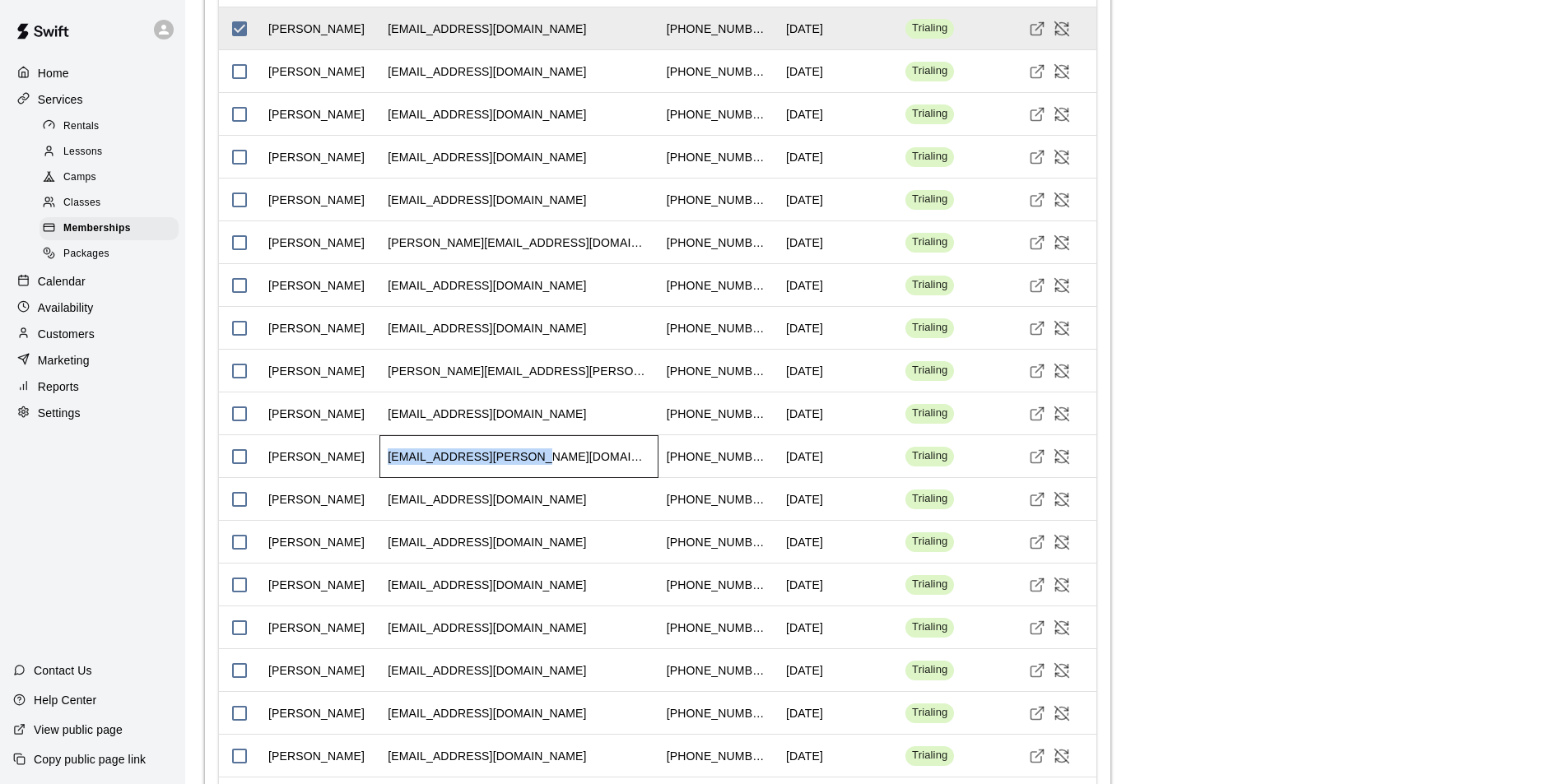 drag, startPoint x: 535, startPoint y: 555, endPoint x: 389, endPoint y: 566, distance: 146.4138 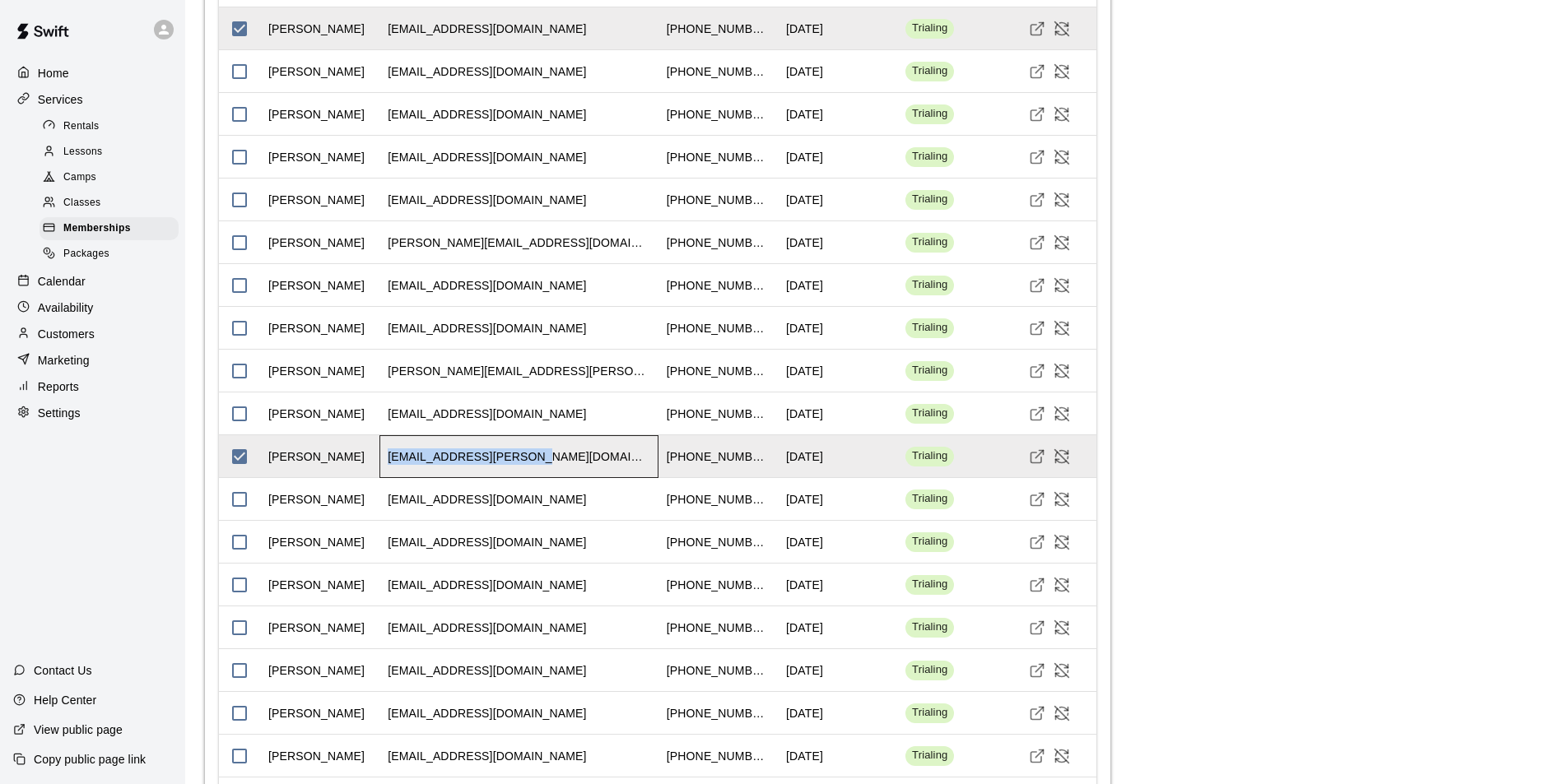 copy on "mathuc+bryson@gmail.com" 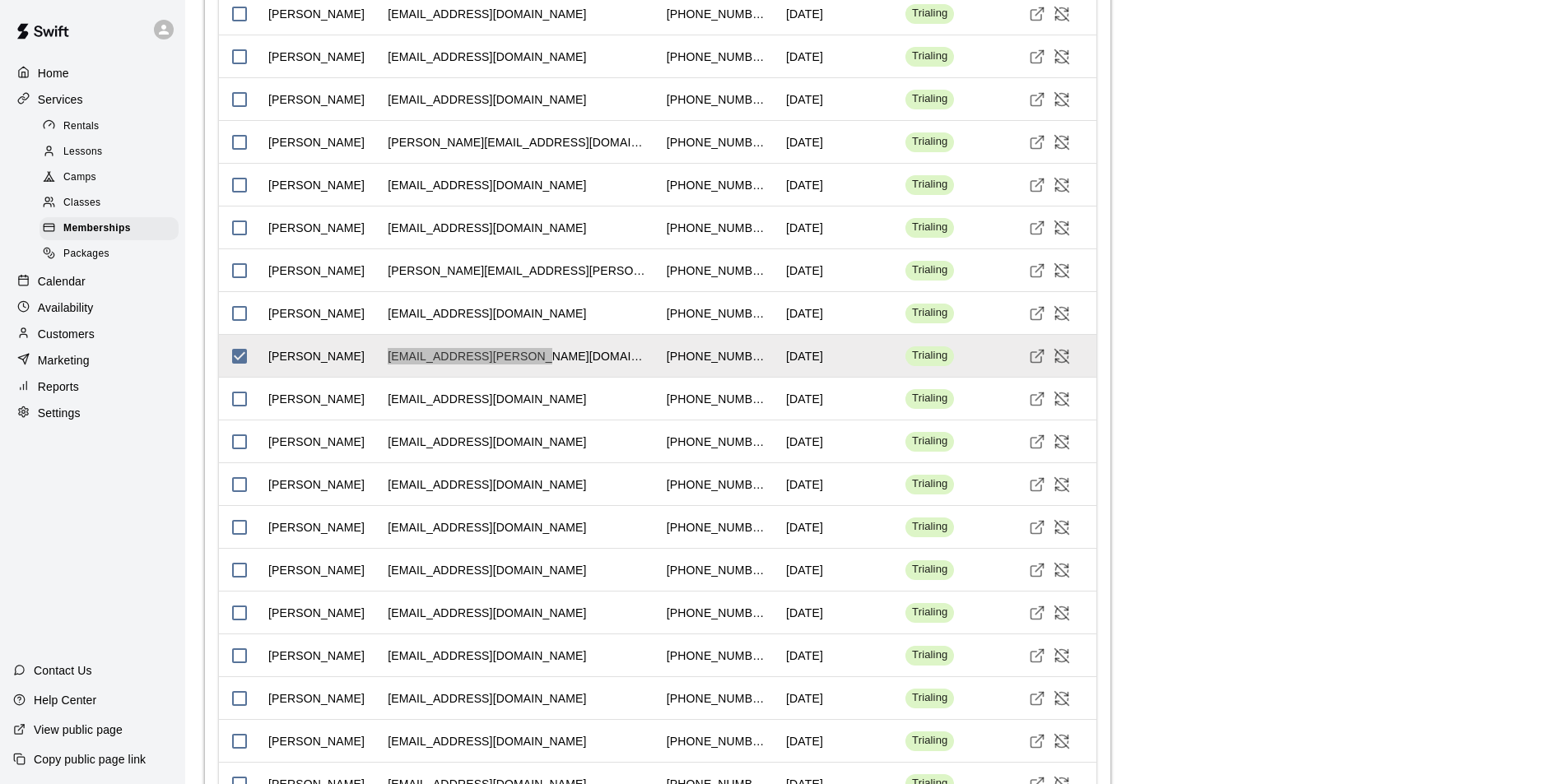 scroll, scrollTop: 2429, scrollLeft: 0, axis: vertical 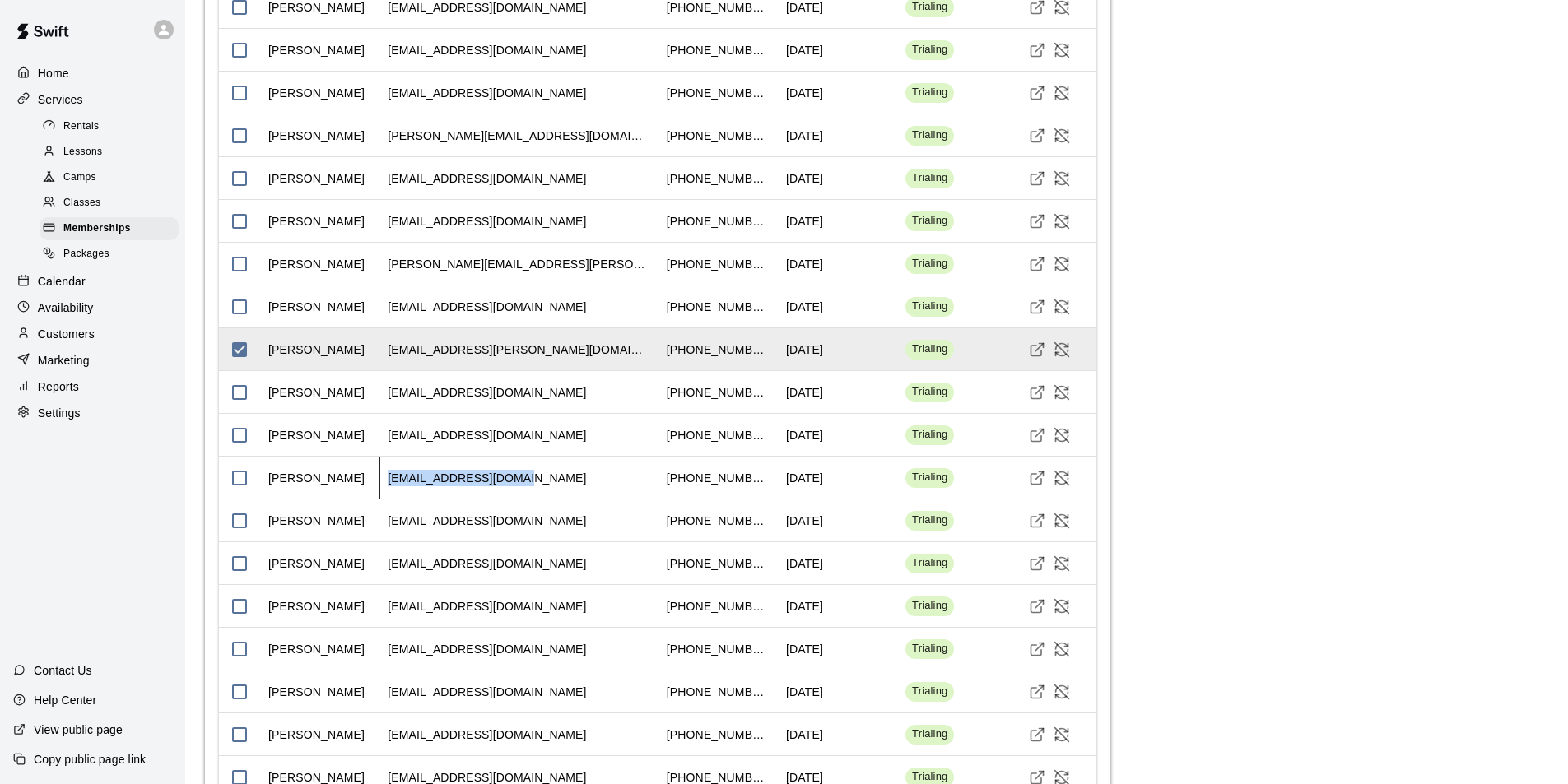 drag, startPoint x: 520, startPoint y: 578, endPoint x: 389, endPoint y: 580, distance: 131.0153 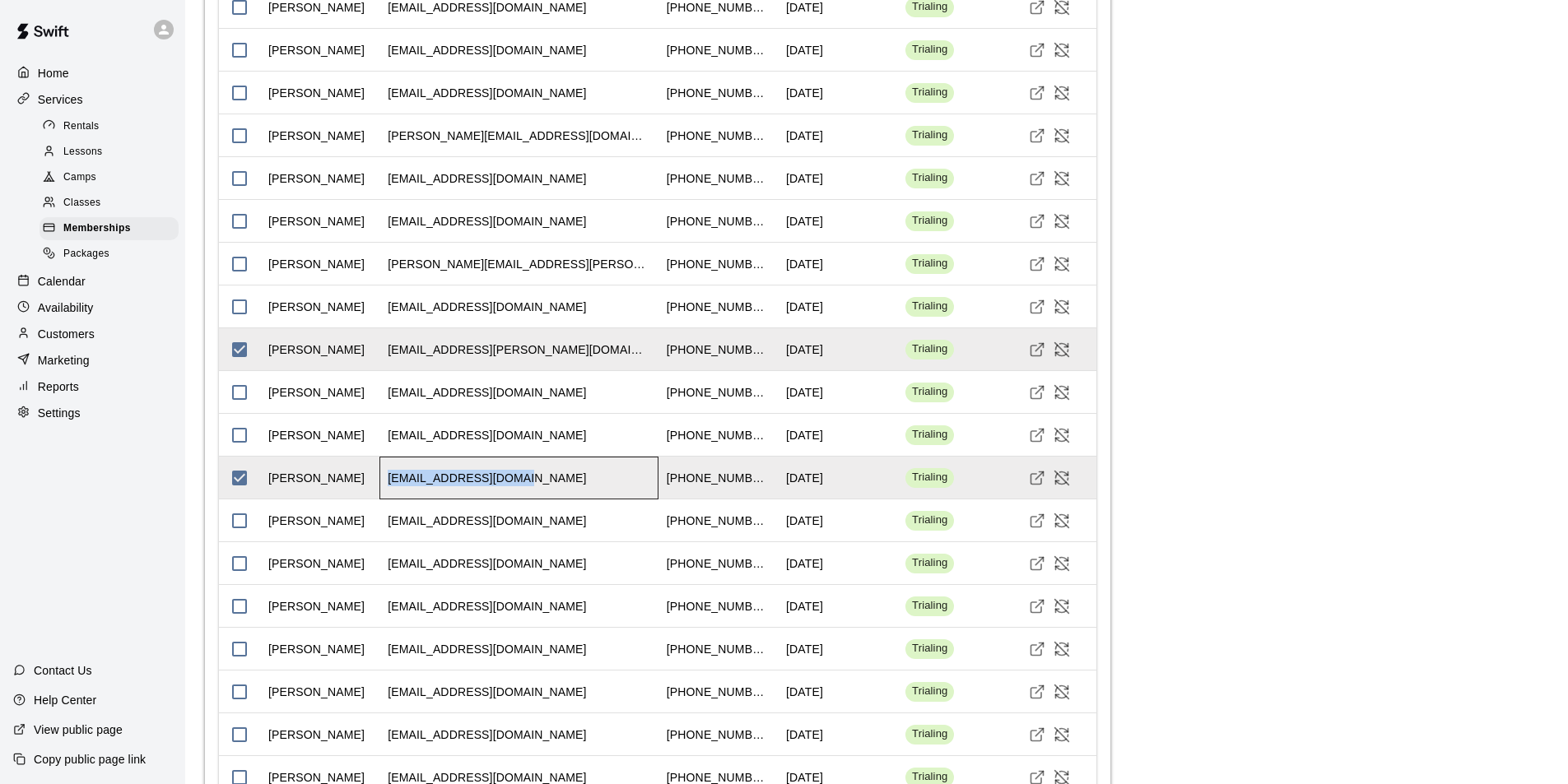 copy on "lleamanczyk@gmail.com" 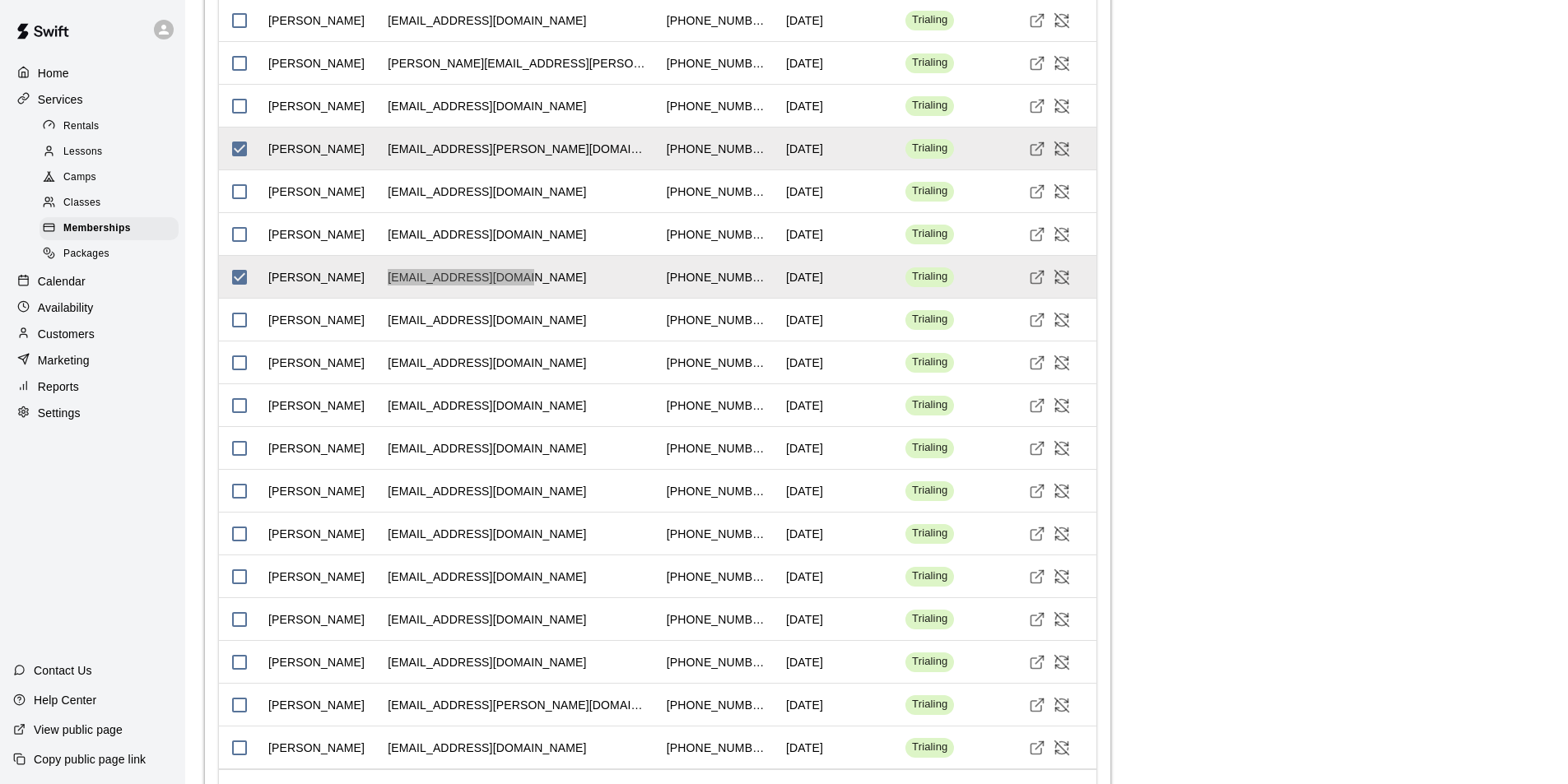 scroll, scrollTop: 2810, scrollLeft: 0, axis: vertical 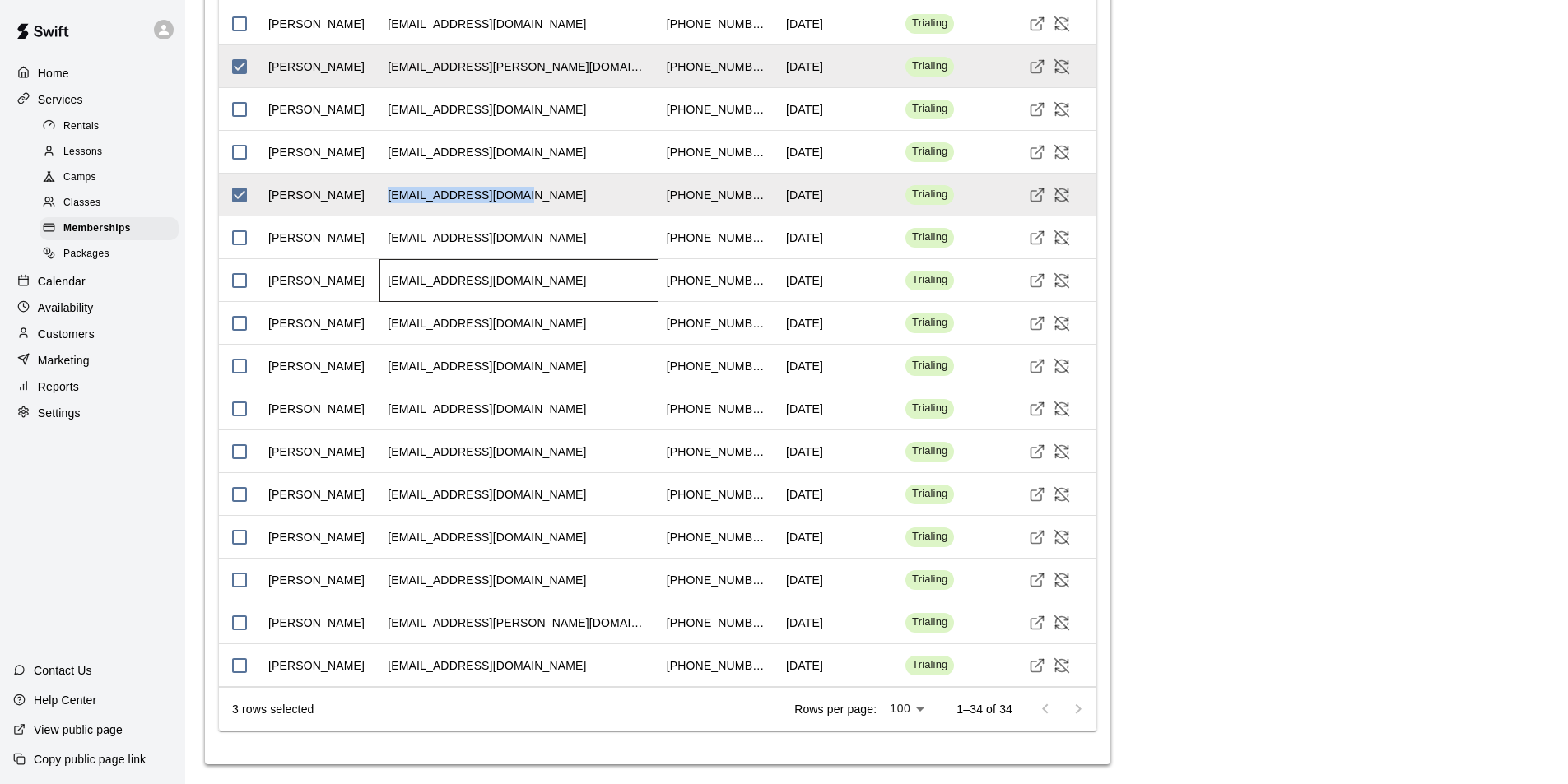 drag, startPoint x: 559, startPoint y: 285, endPoint x: 370, endPoint y: 263, distance: 190.27612 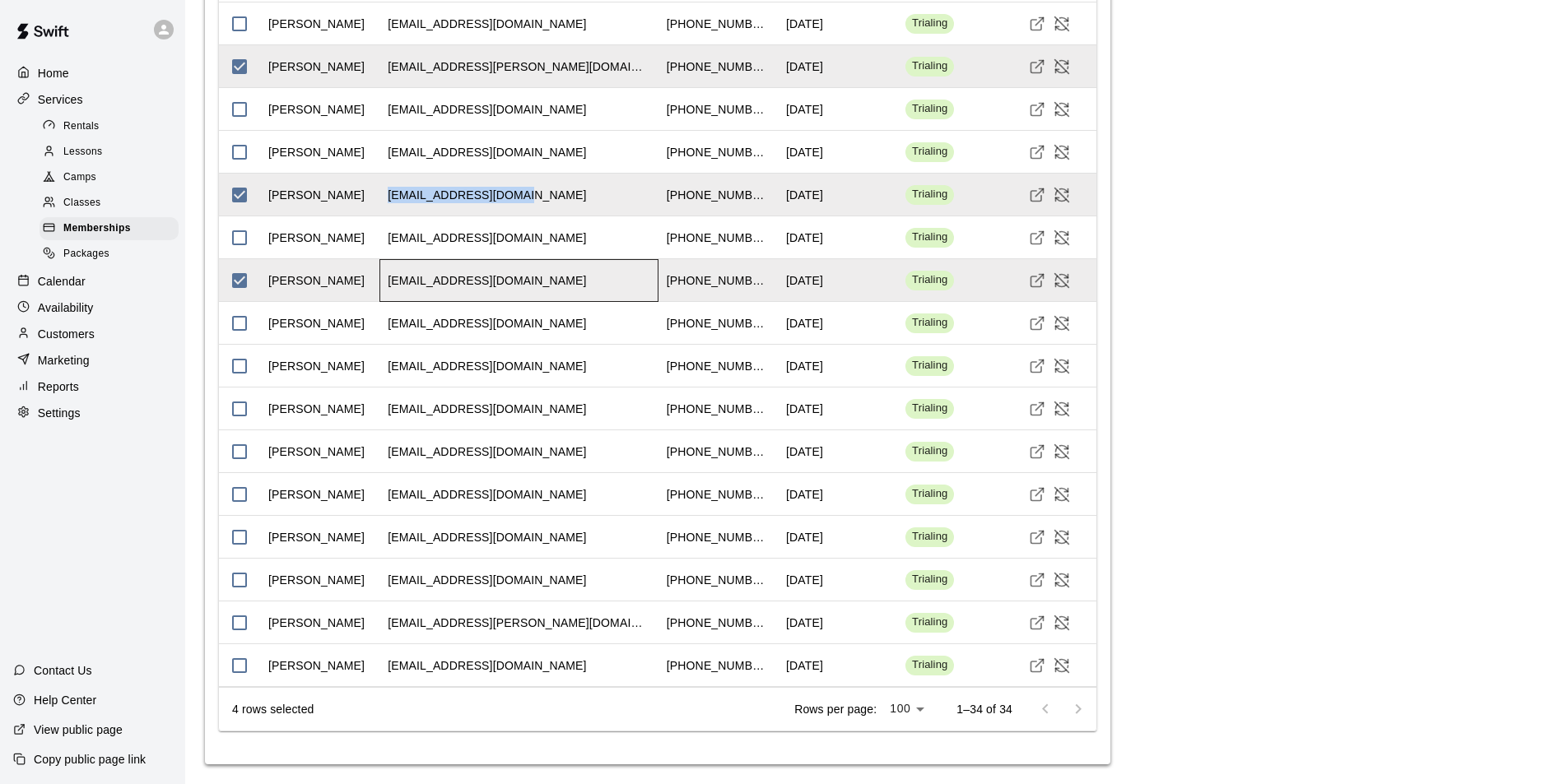 copy on "yden  angievanderheyden@gmail.com" 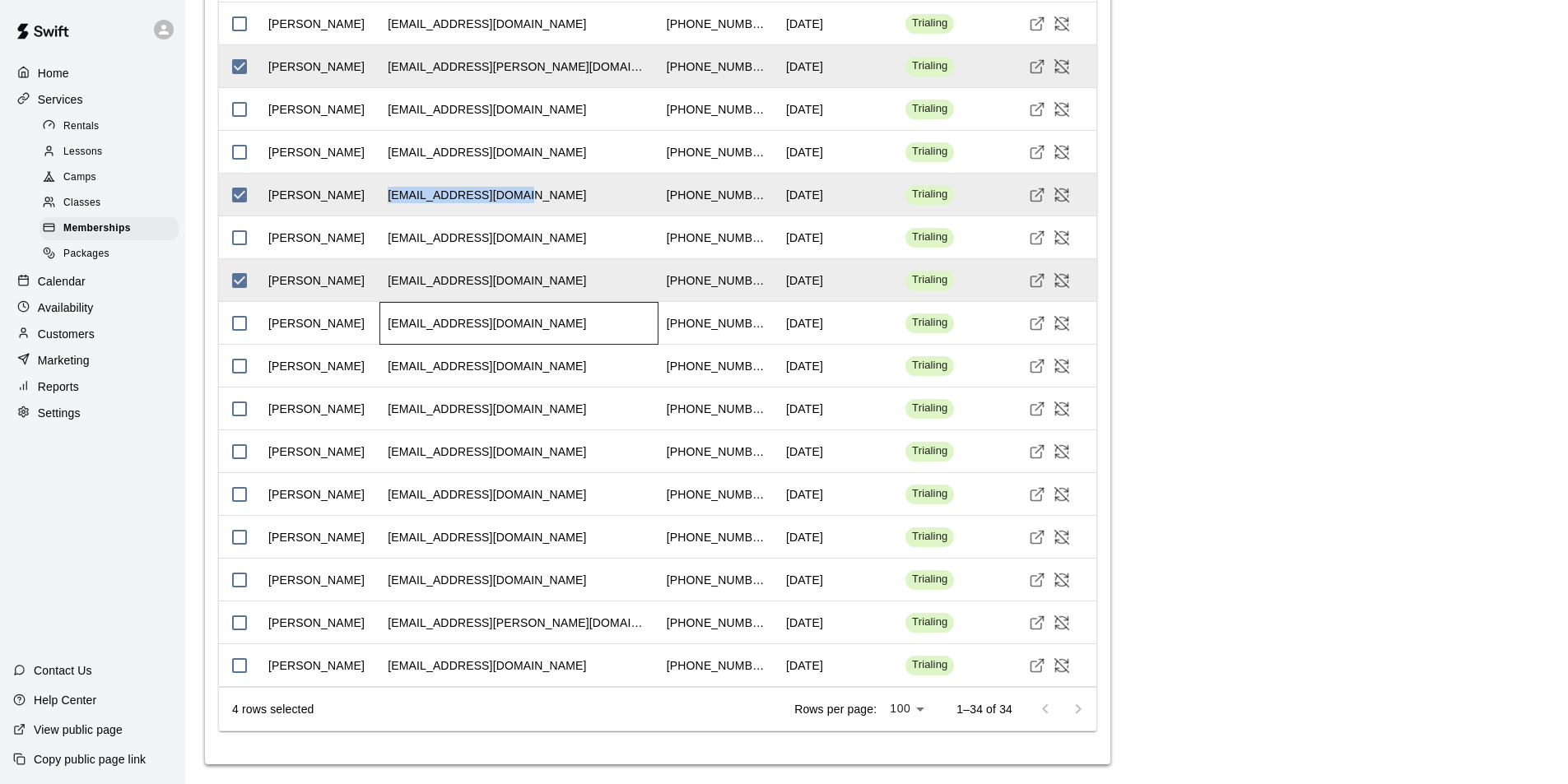 click on "meganjeanmoore@gmail.com" at bounding box center [519, 323] 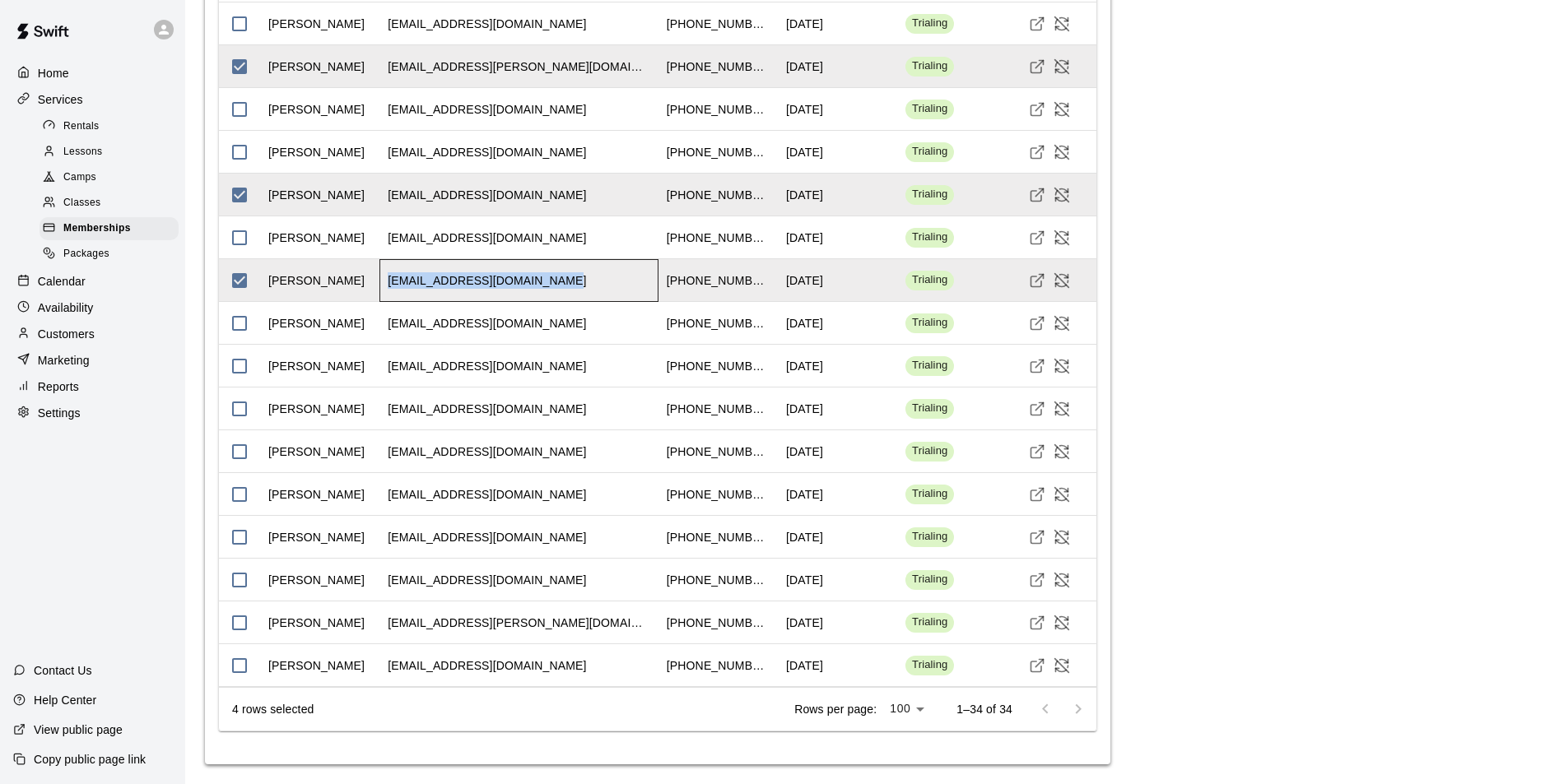 drag, startPoint x: 555, startPoint y: 280, endPoint x: 390, endPoint y: 282, distance: 165.01212 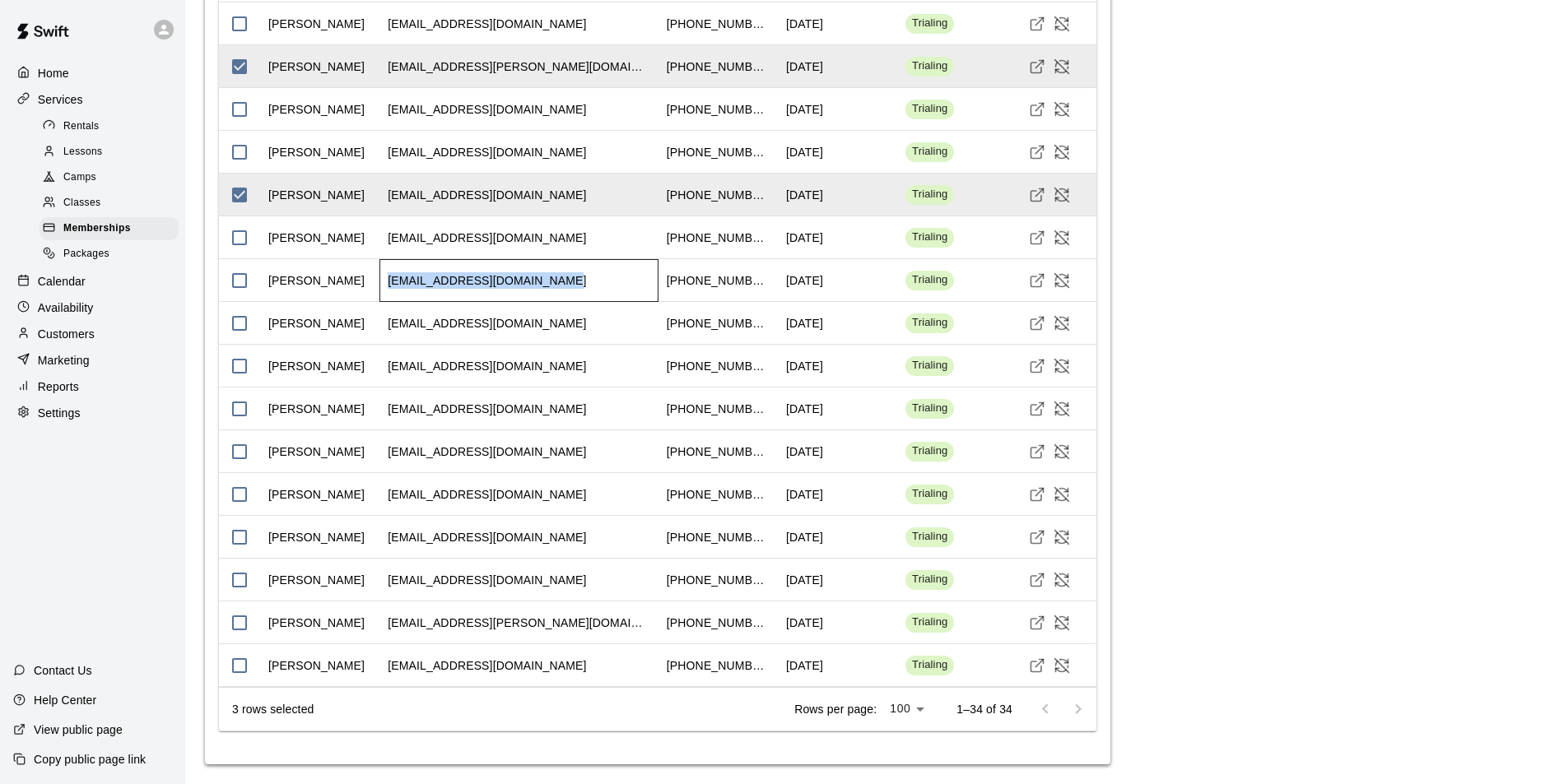 copy on "angievanderheyden@gmail.com" 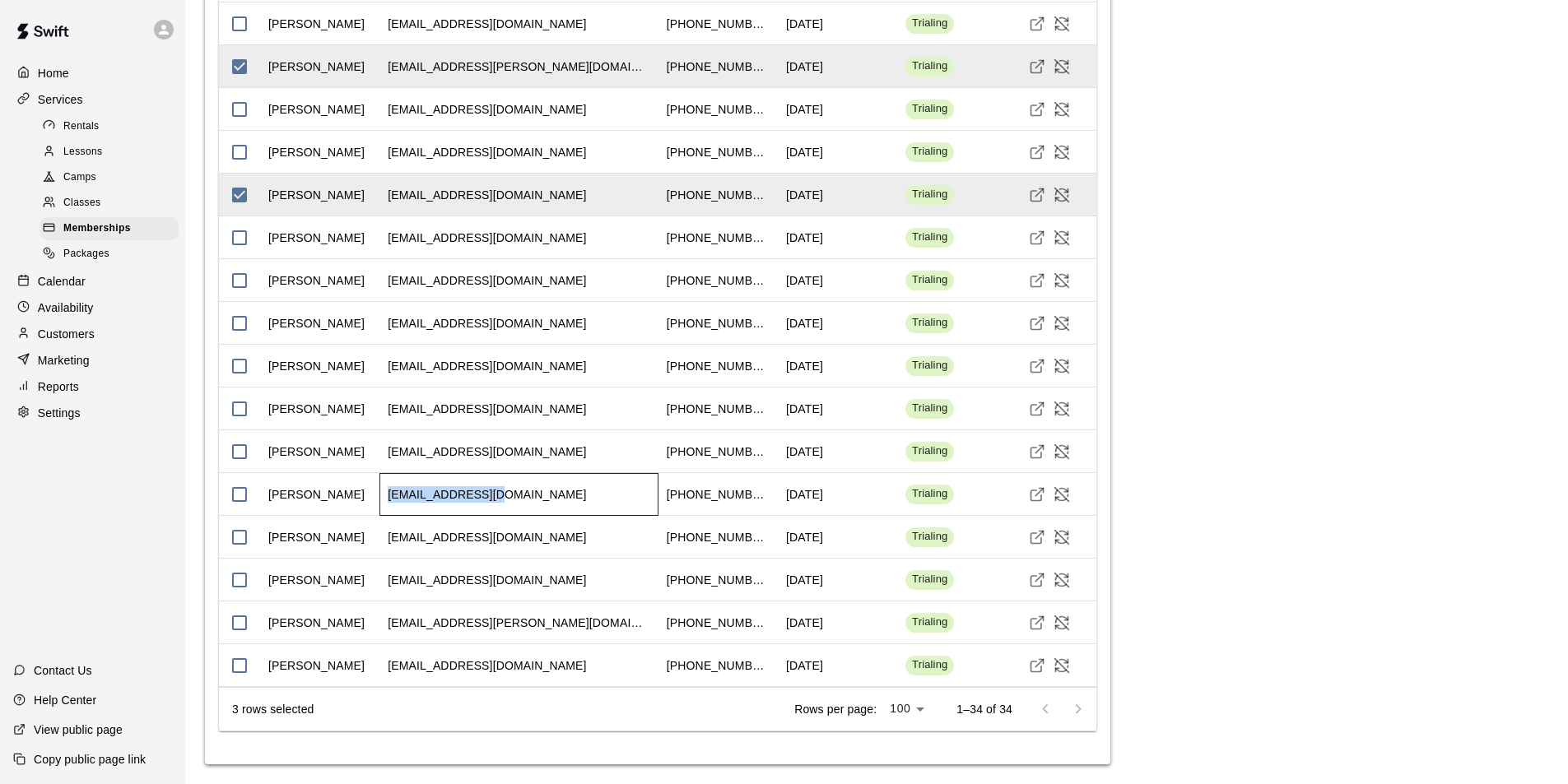 drag, startPoint x: 495, startPoint y: 495, endPoint x: 384, endPoint y: 496, distance: 111.0045 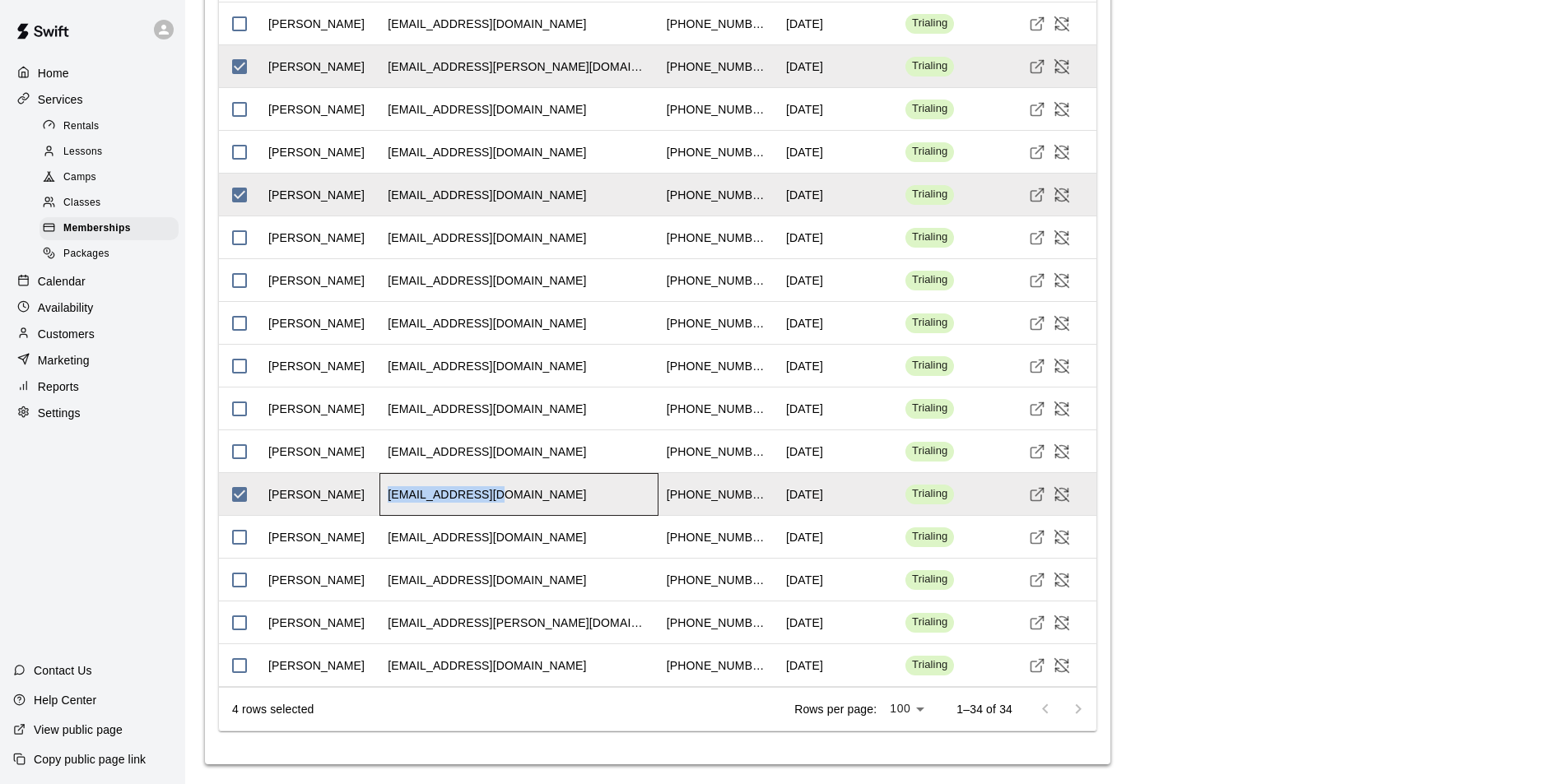 copy on "csgreenbe@aol.com" 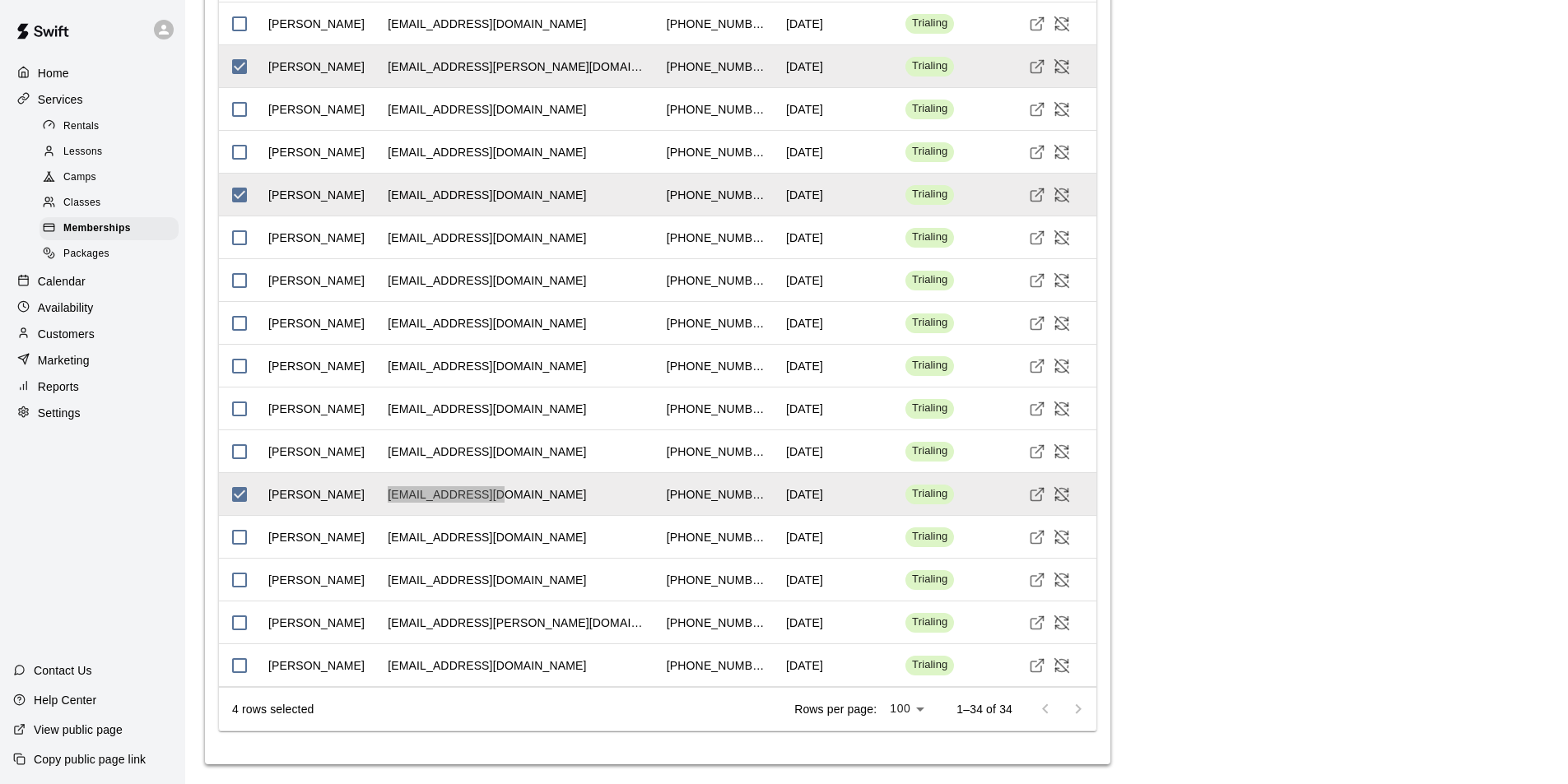 scroll, scrollTop: 2810, scrollLeft: 0, axis: vertical 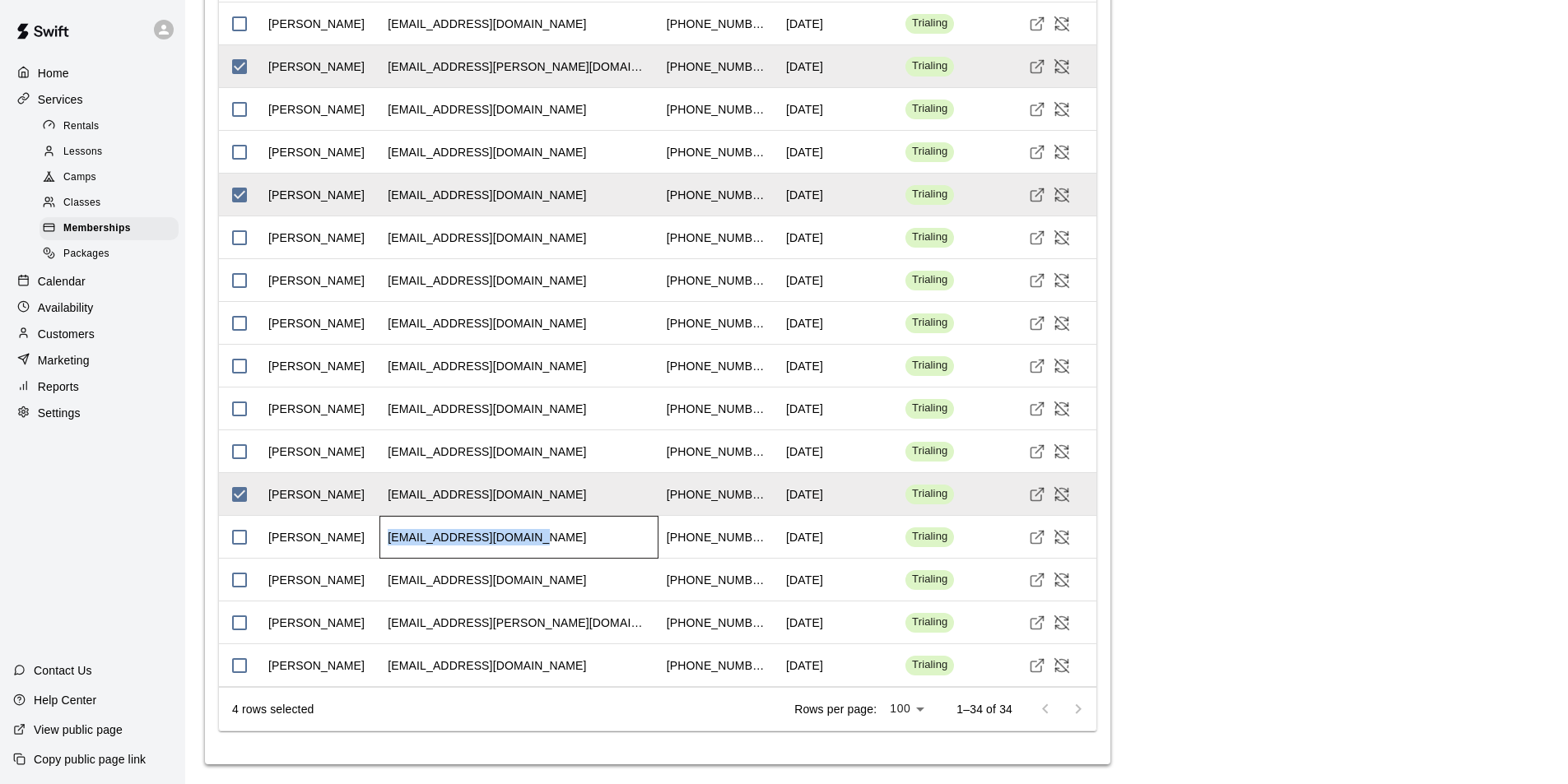 drag, startPoint x: 518, startPoint y: 535, endPoint x: 389, endPoint y: 534, distance: 129.00388 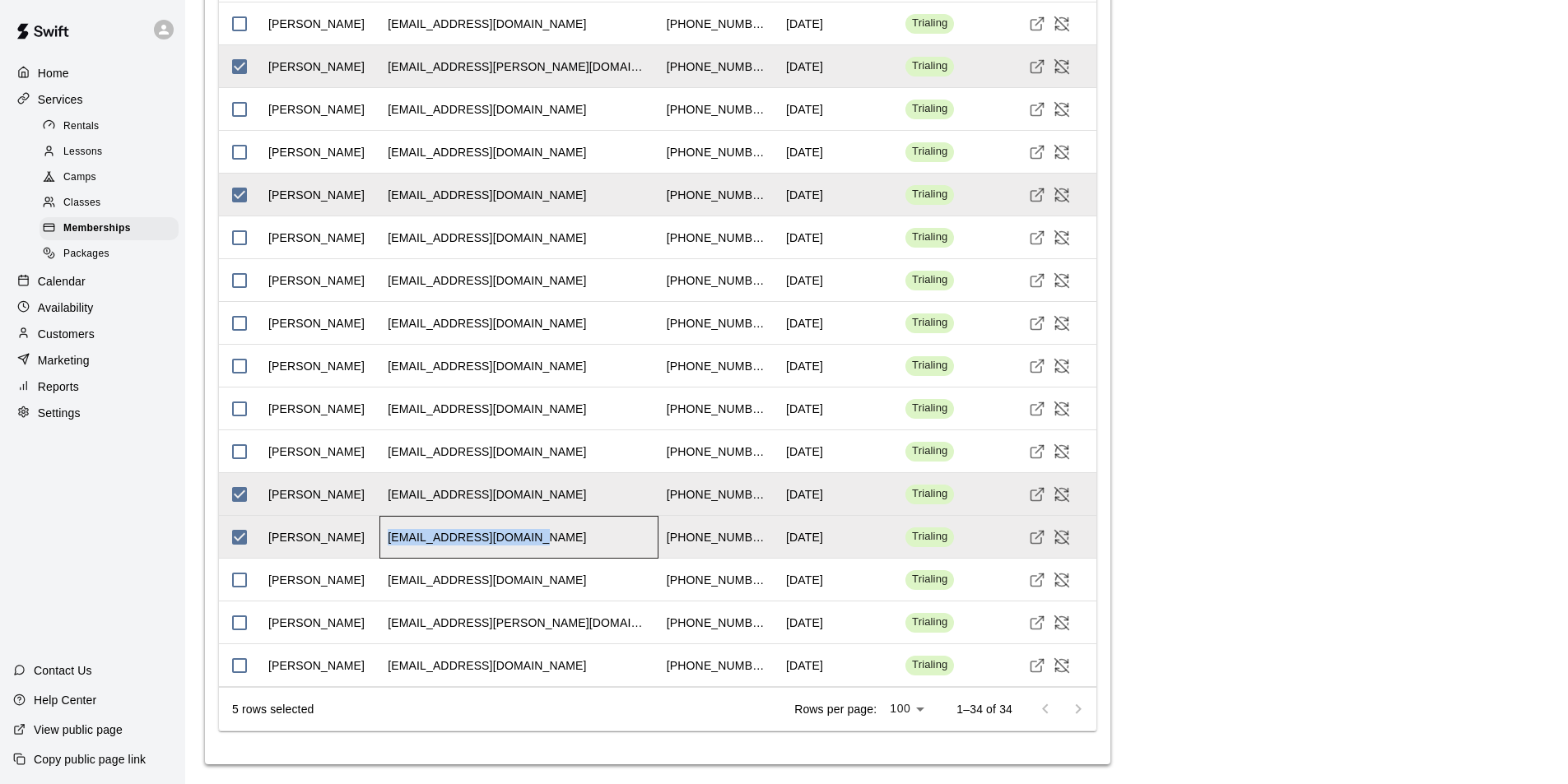 copy on "ms.lizpadilla@gmail.com" 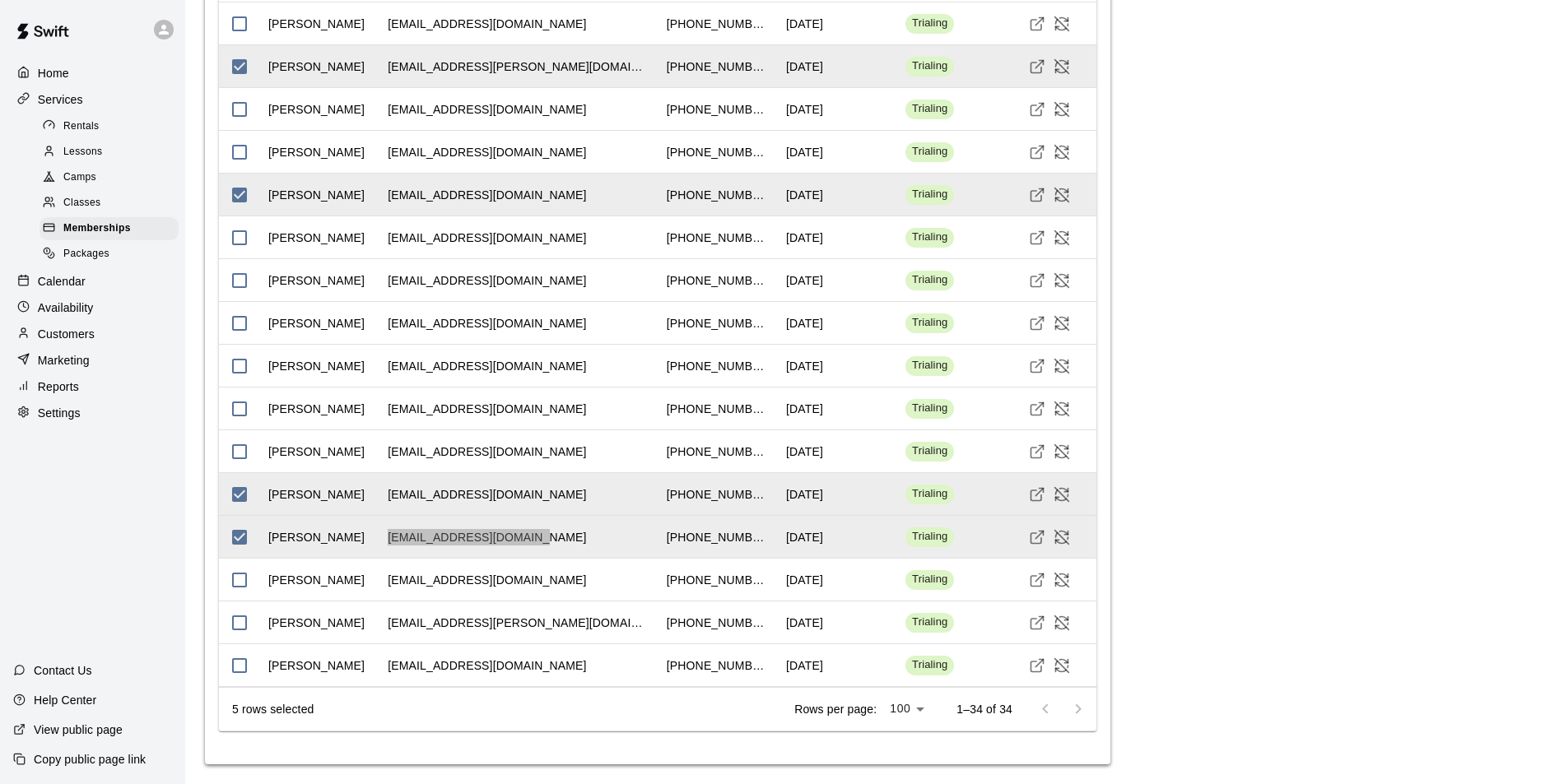 scroll, scrollTop: 2767, scrollLeft: 0, axis: vertical 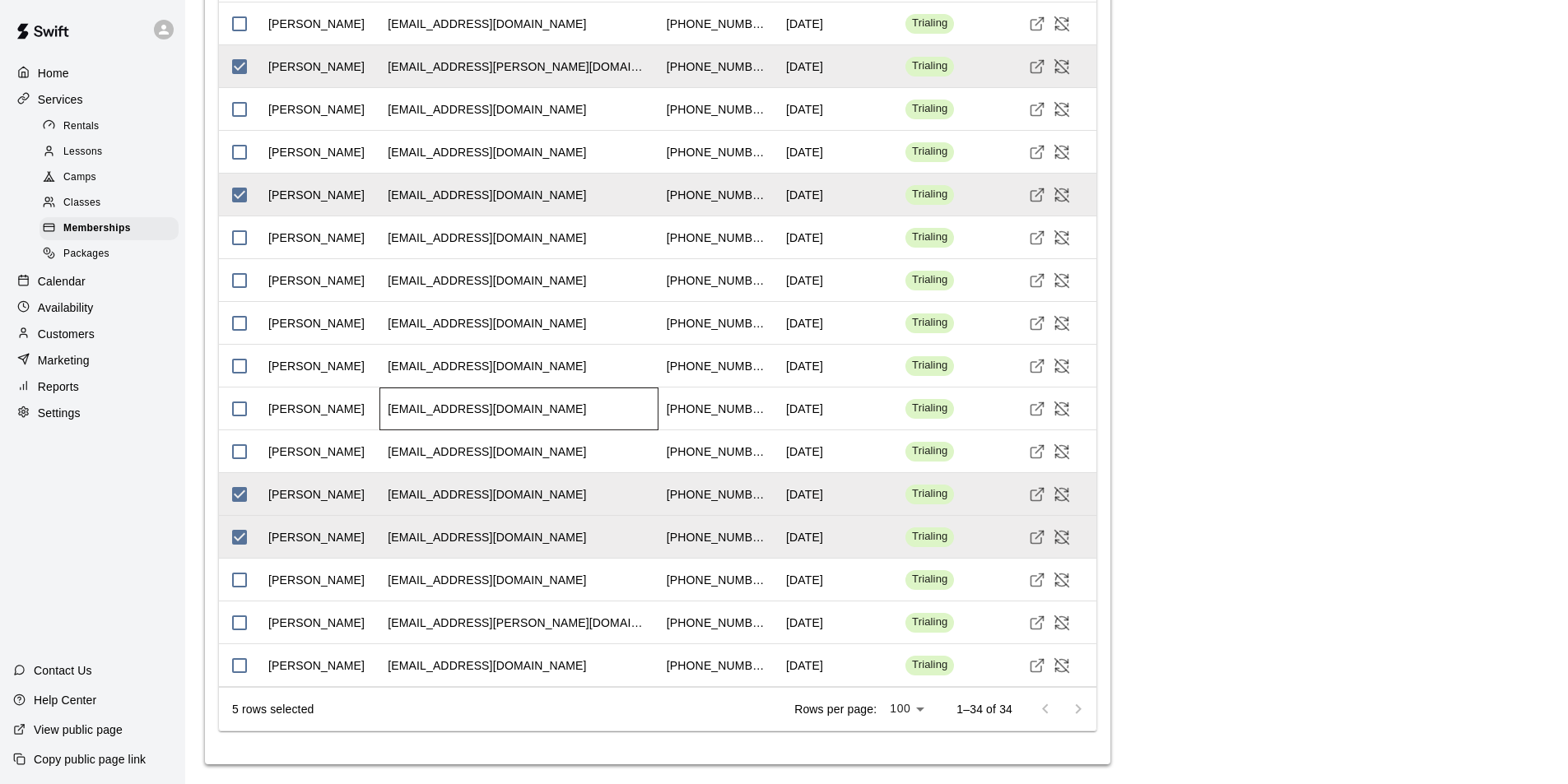 click on "sidhomemily@gmail.com" at bounding box center (486, 409) 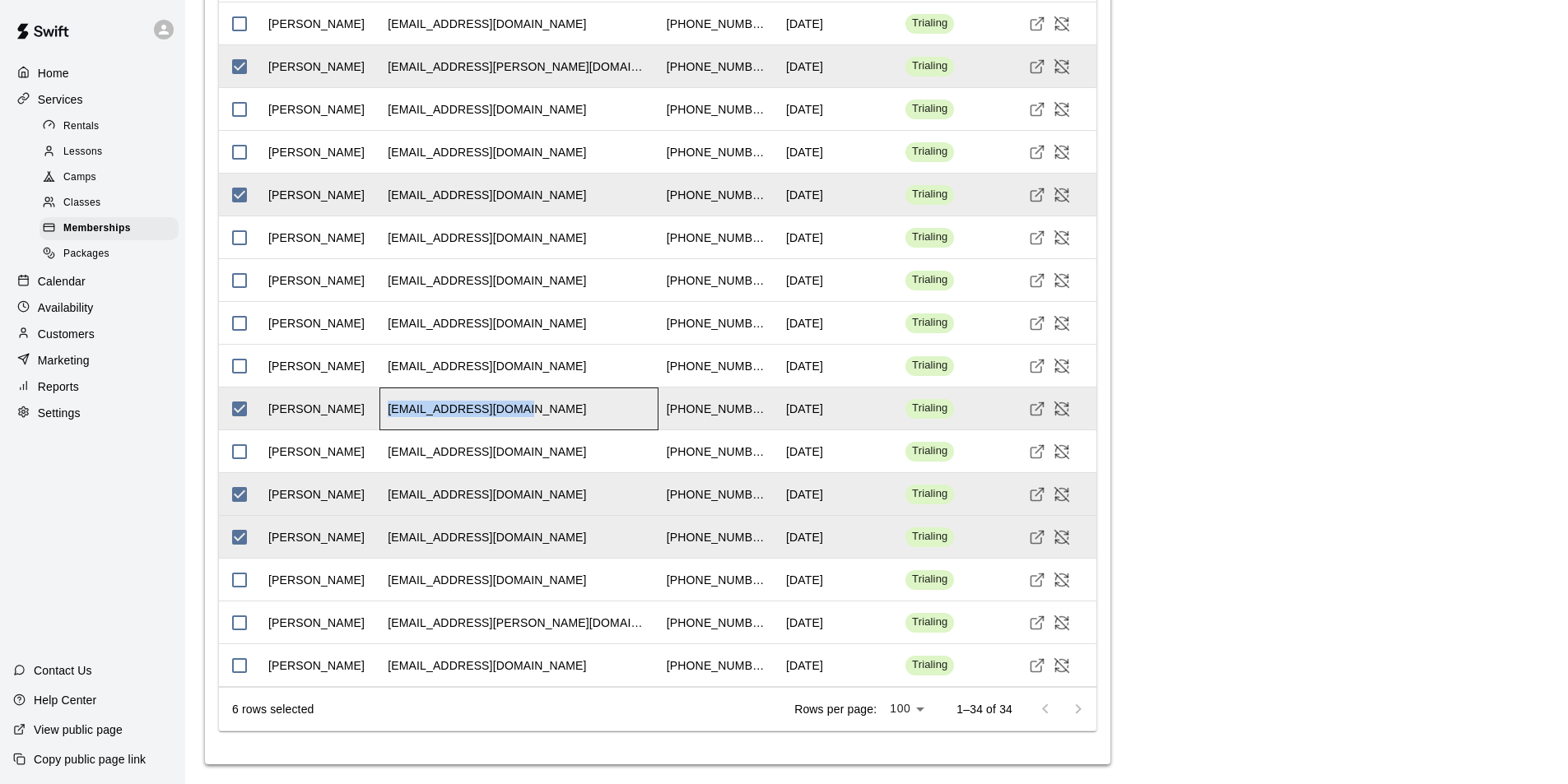 drag, startPoint x: 519, startPoint y: 453, endPoint x: 390, endPoint y: 456, distance: 129.03488 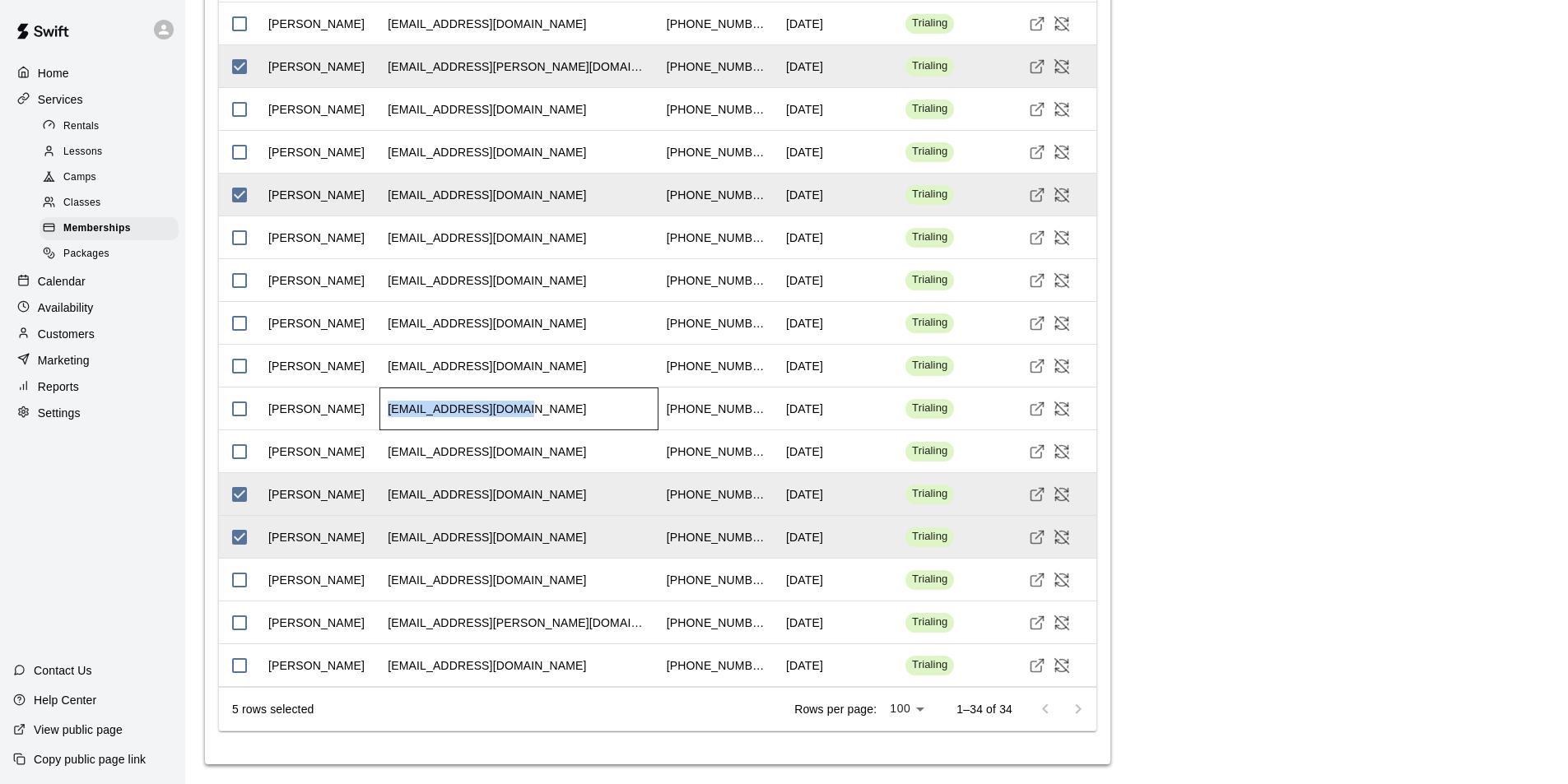 copy on "sidhomemily@gmail.com" 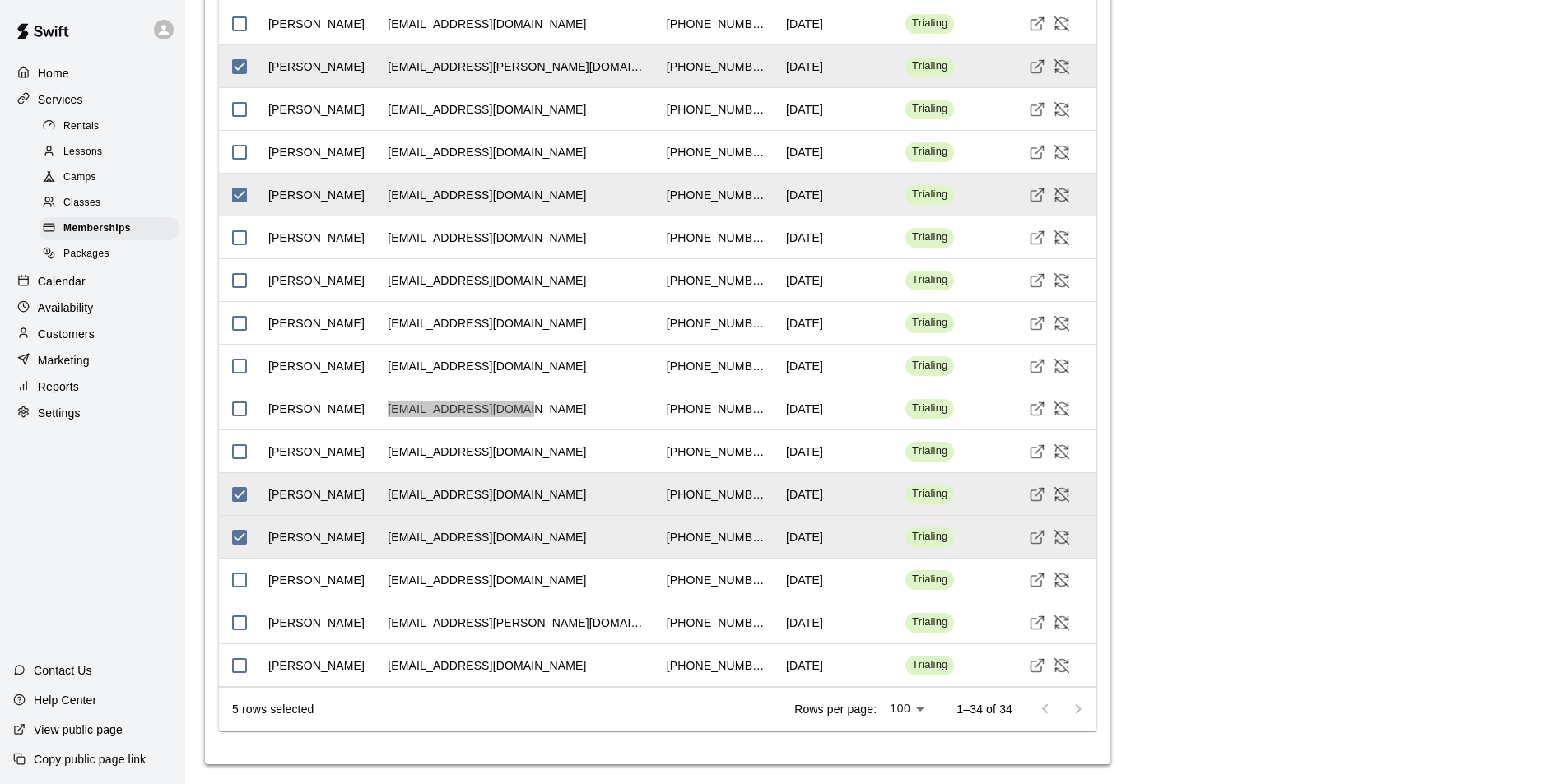 scroll, scrollTop: 2781, scrollLeft: 0, axis: vertical 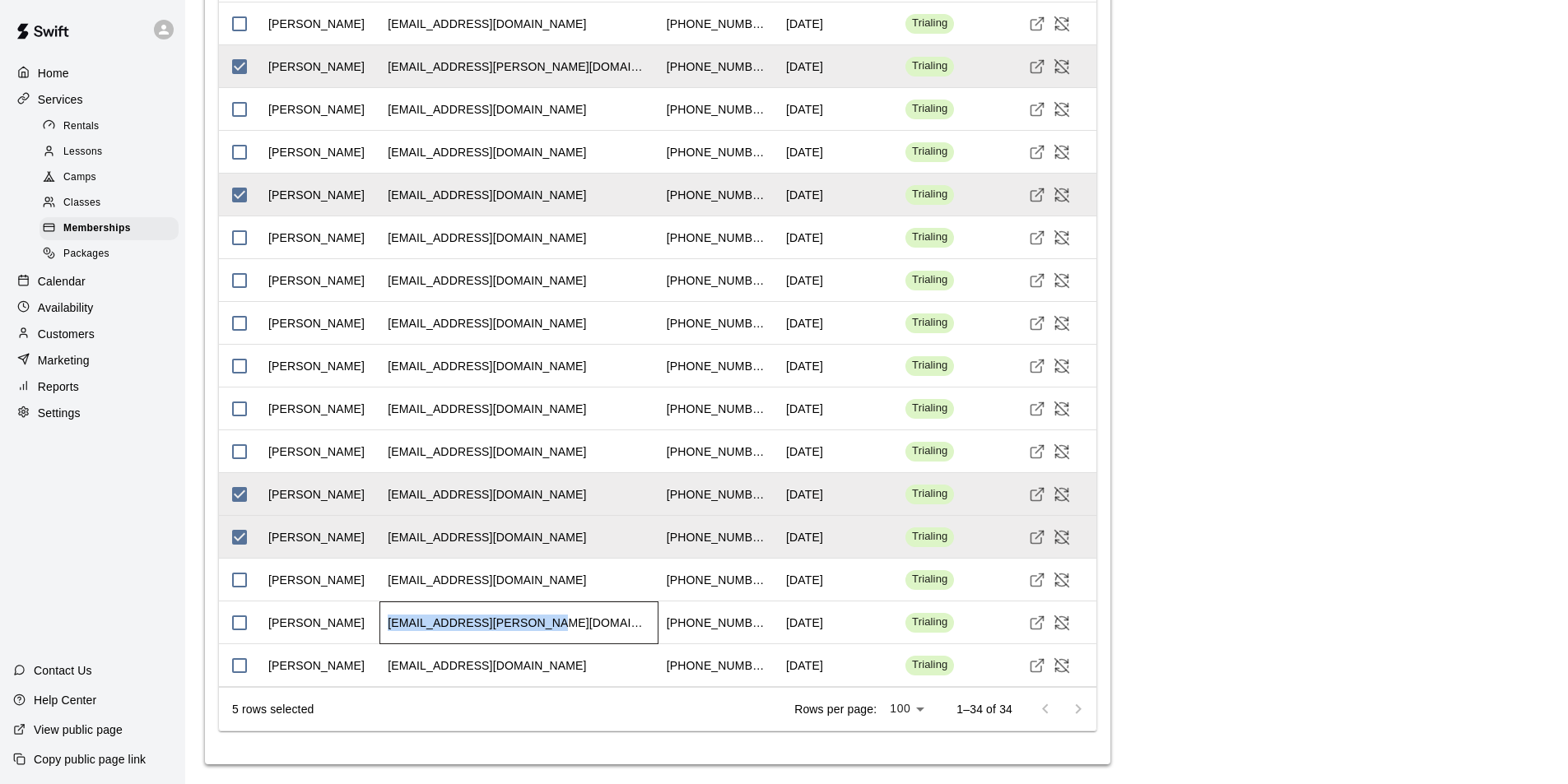drag, startPoint x: 536, startPoint y: 653, endPoint x: 390, endPoint y: 660, distance: 146.1677 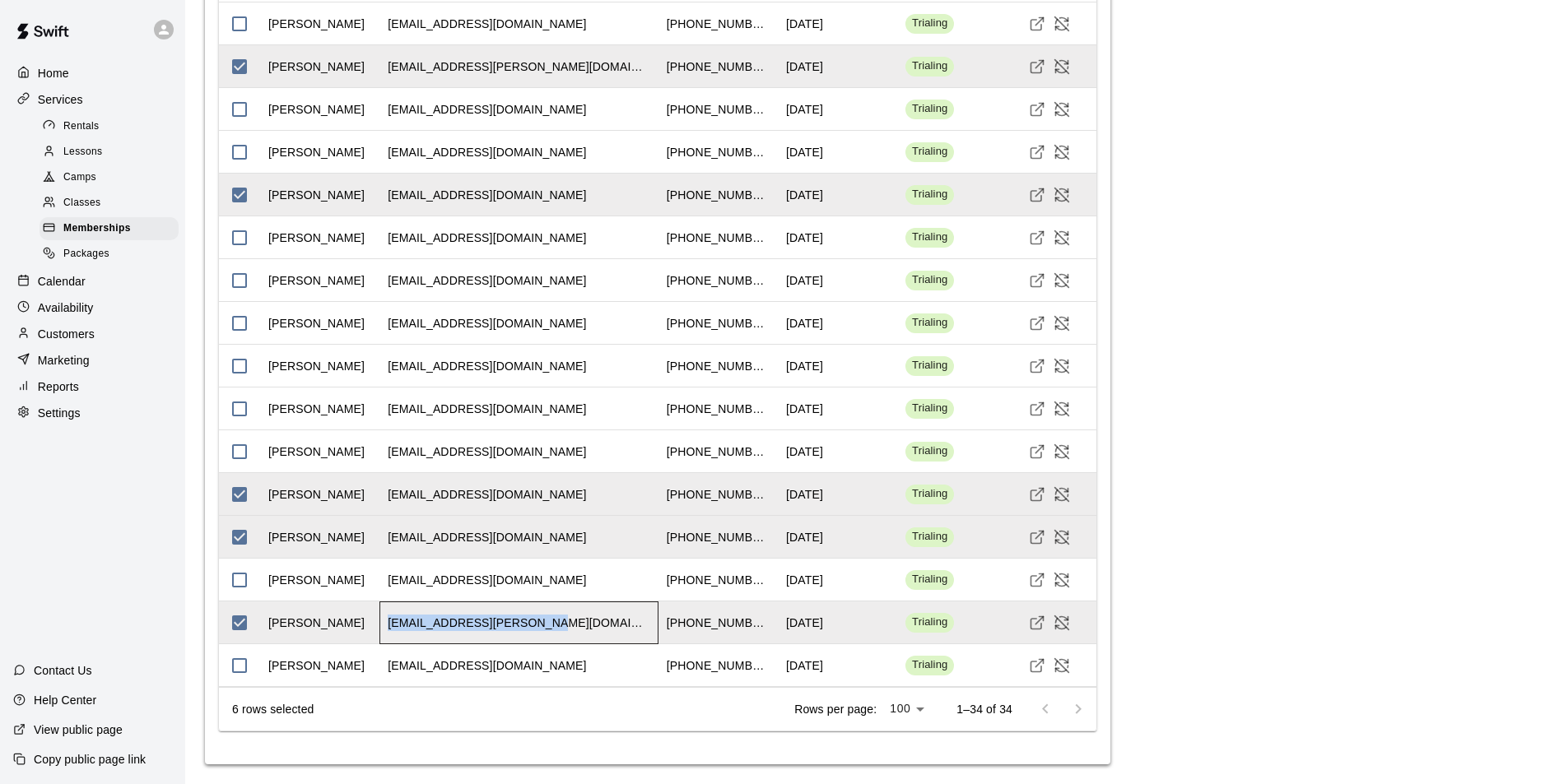 copy on "nate.steuerwald@gmail.com" 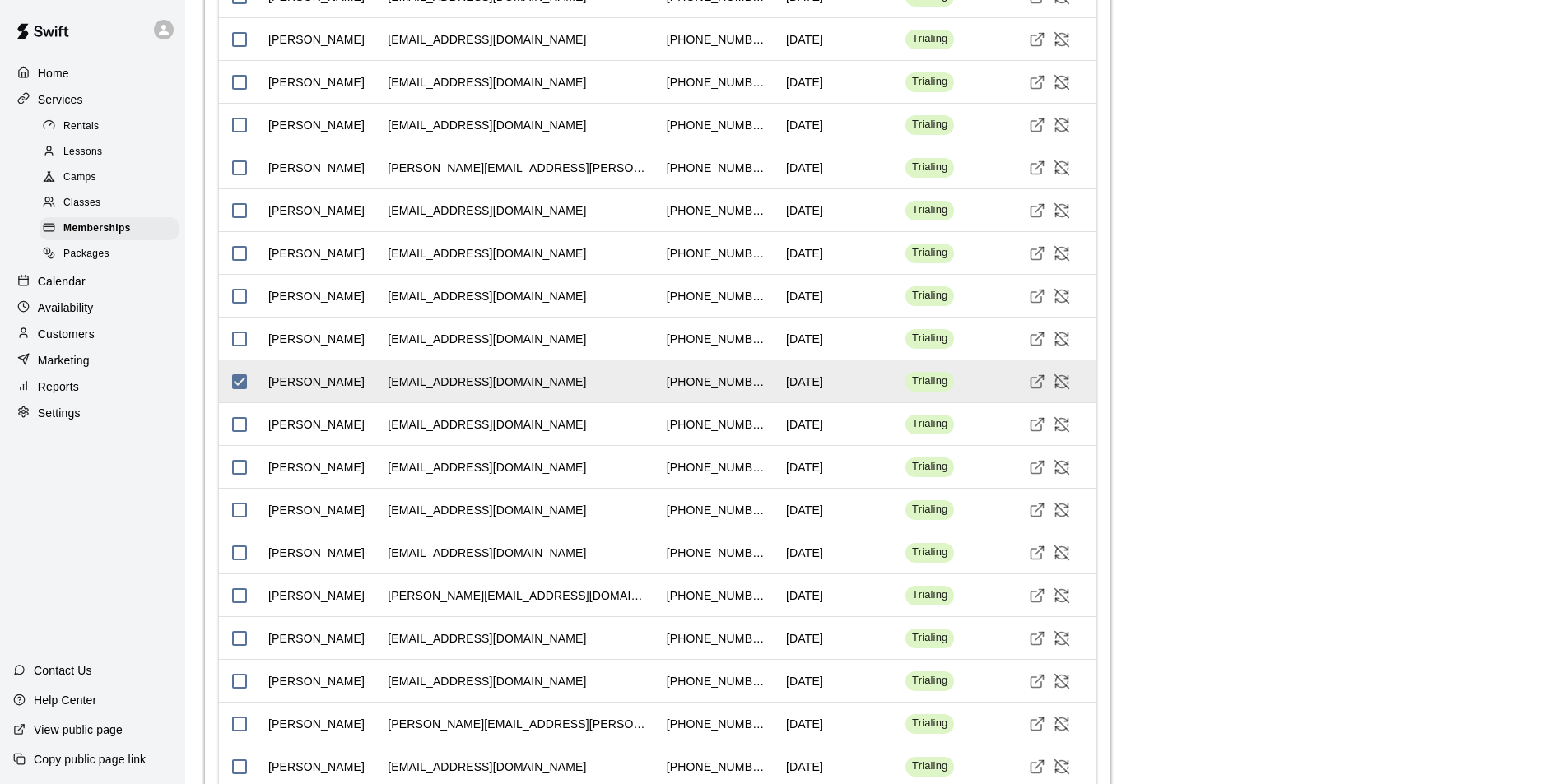 scroll, scrollTop: 1968, scrollLeft: 0, axis: vertical 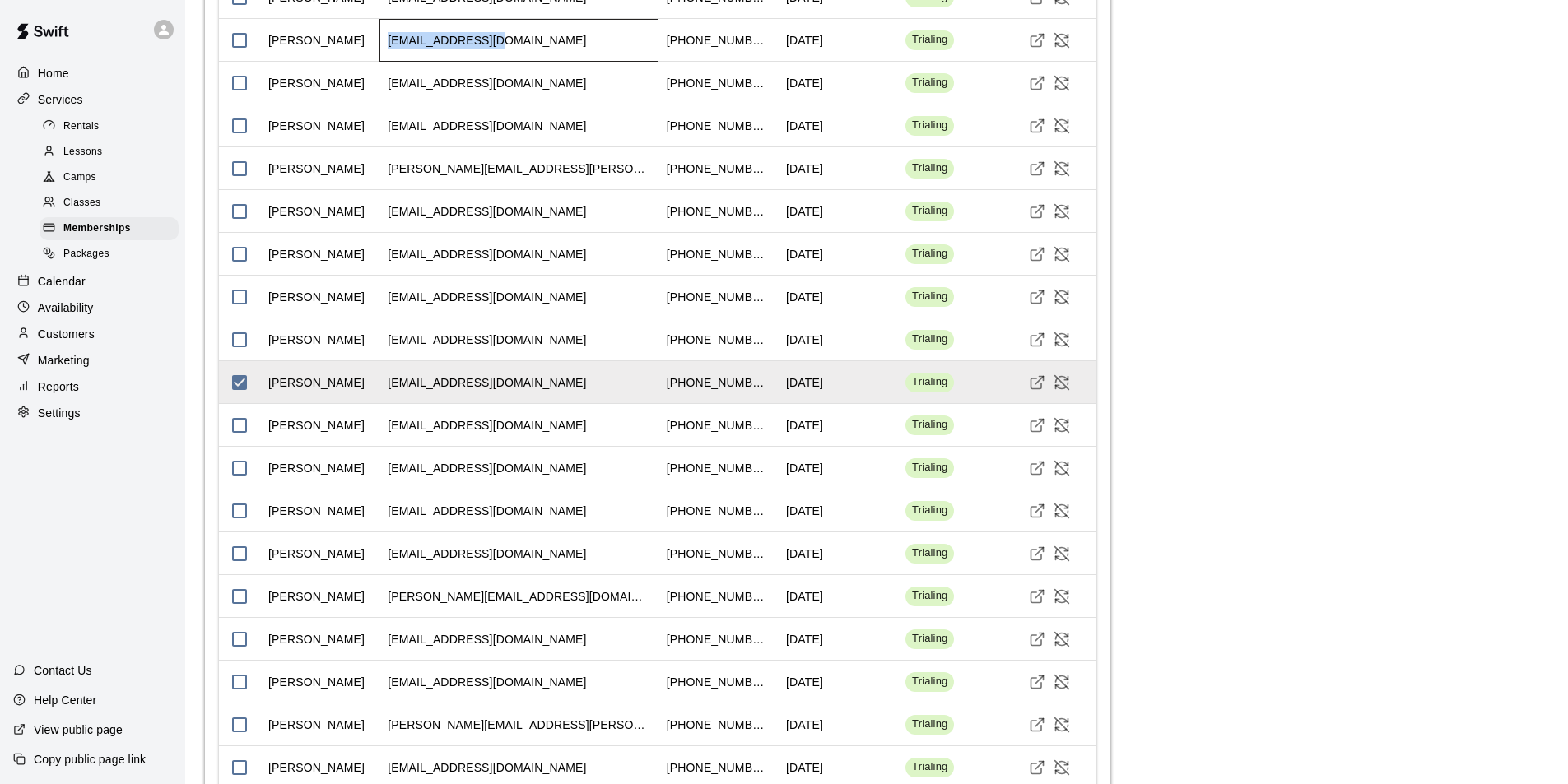 drag, startPoint x: 484, startPoint y: 138, endPoint x: 387, endPoint y: 146, distance: 97.32934 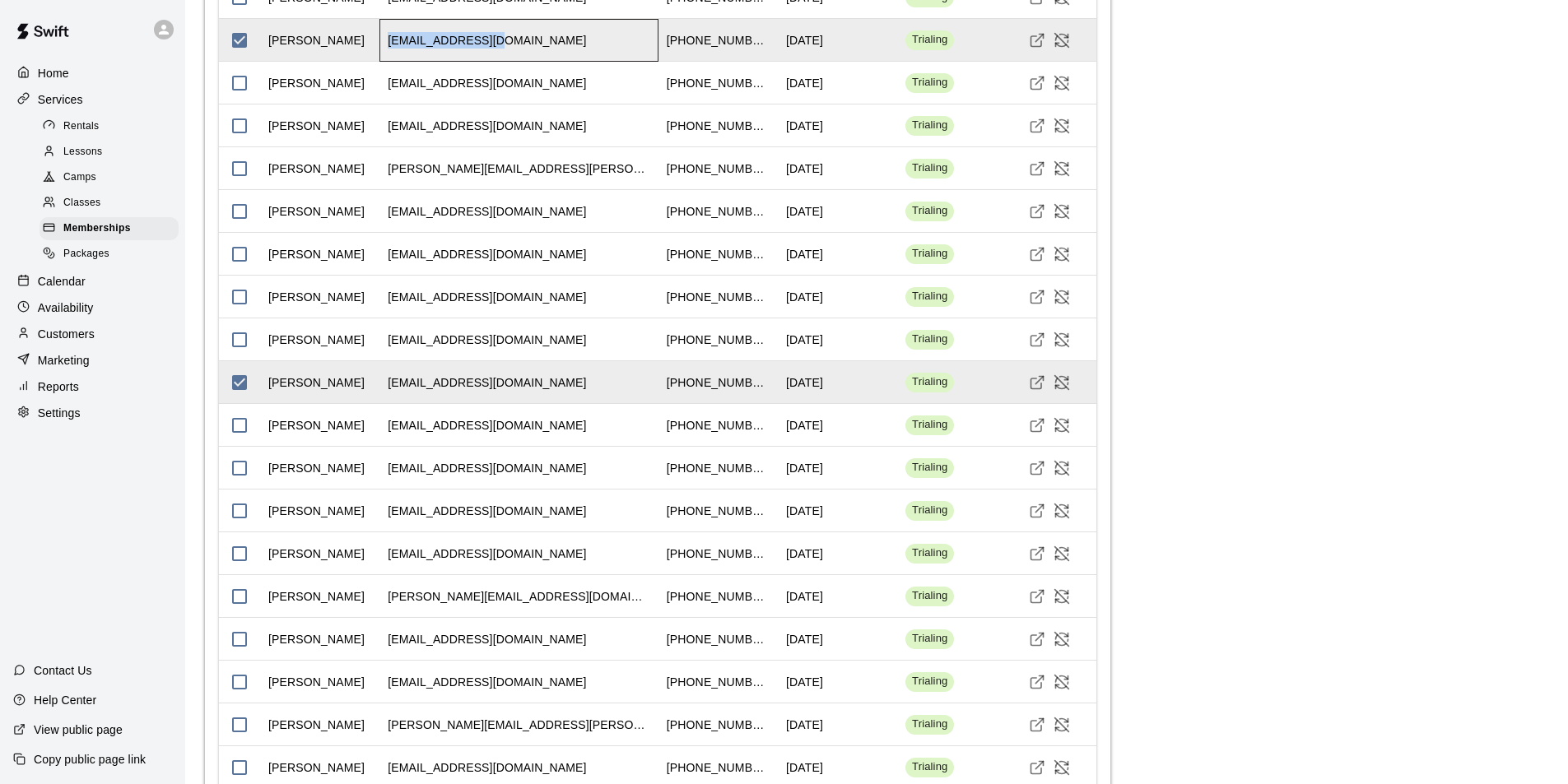 copy on "kjgroff@gmail.com" 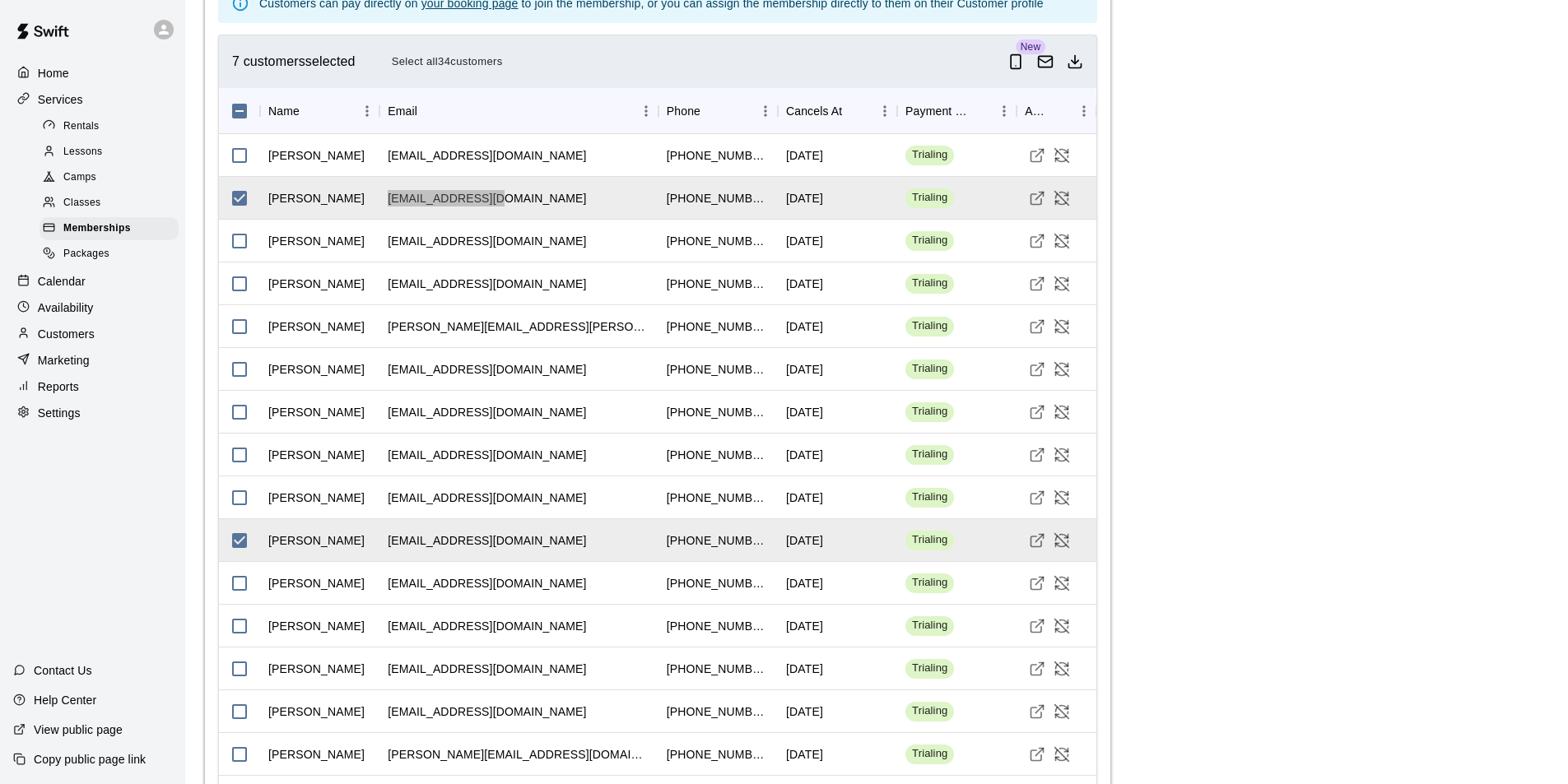 scroll, scrollTop: 1797, scrollLeft: 0, axis: vertical 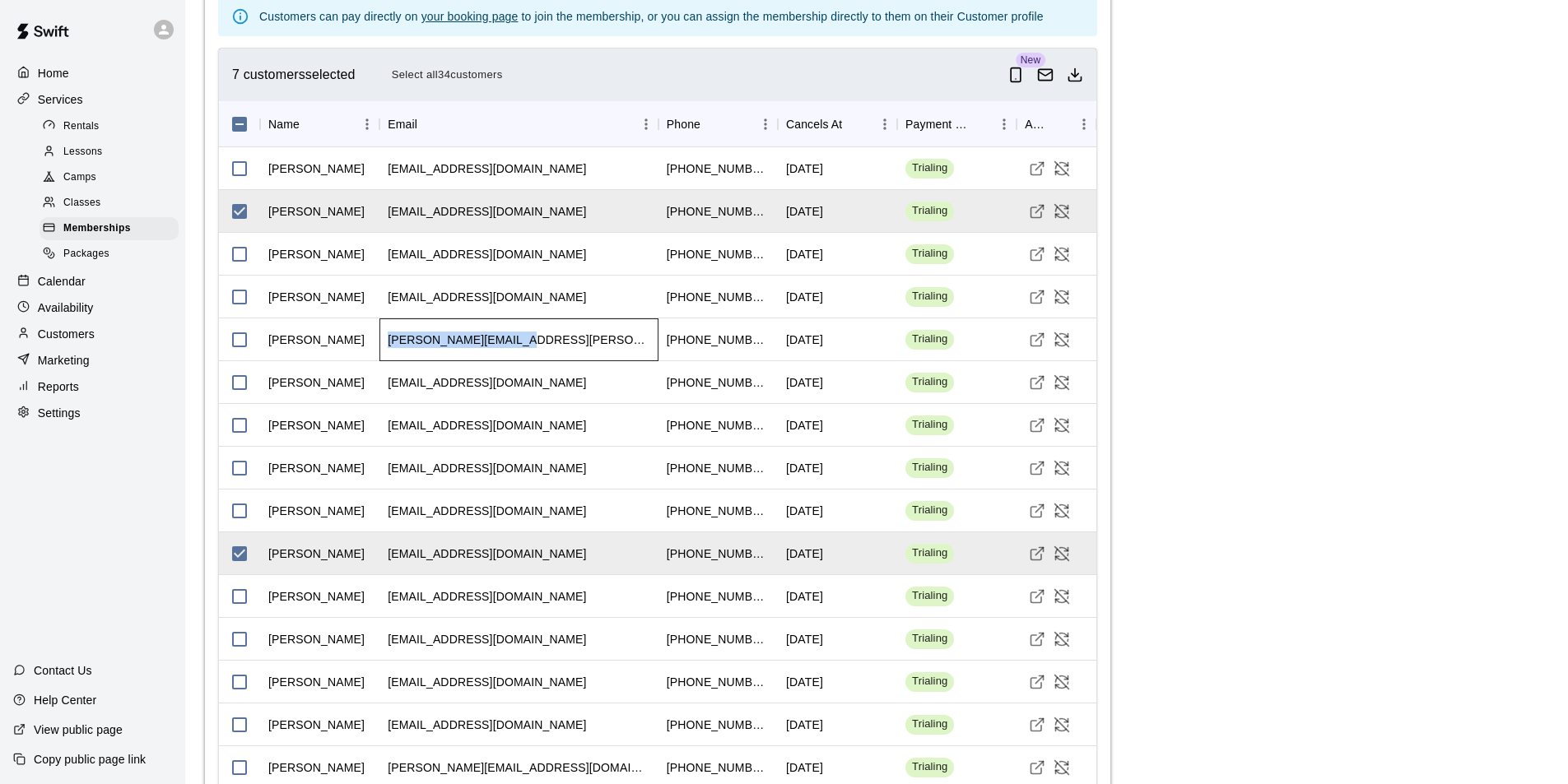 drag, startPoint x: 521, startPoint y: 438, endPoint x: 387, endPoint y: 443, distance: 134.0933 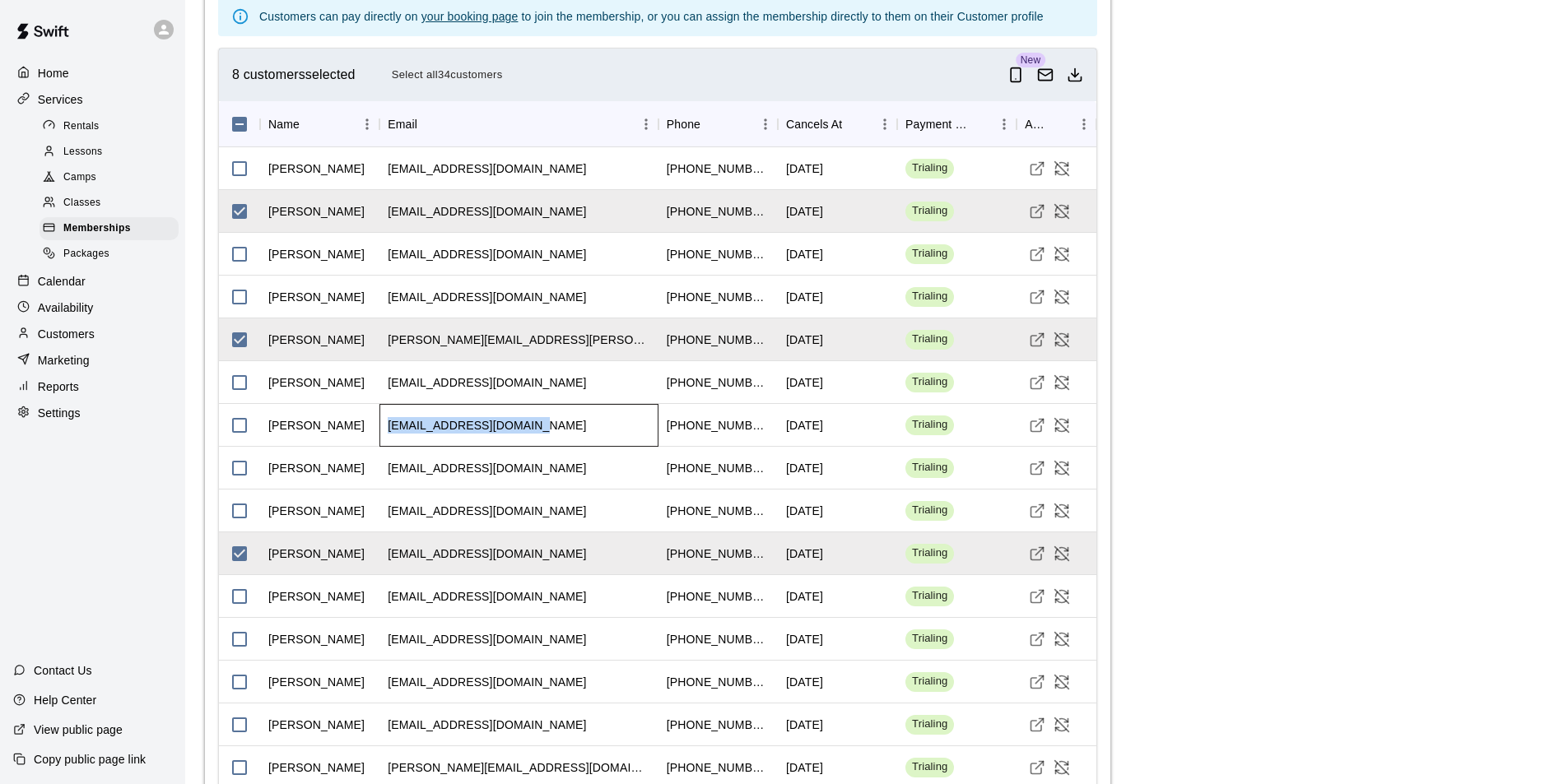 drag, startPoint x: 523, startPoint y: 529, endPoint x: 386, endPoint y: 536, distance: 137.17872 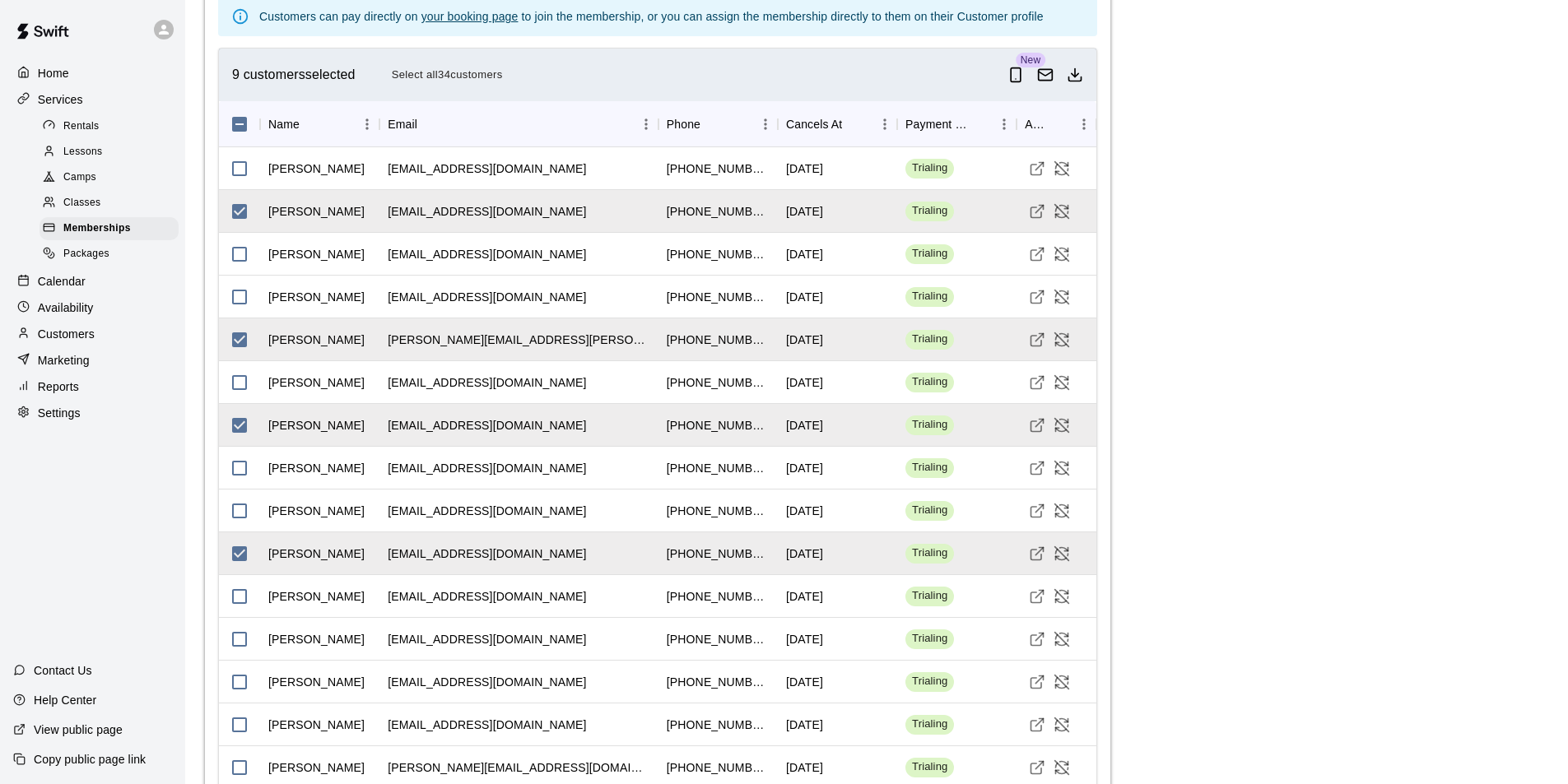 click on "**********" at bounding box center [877, -49] 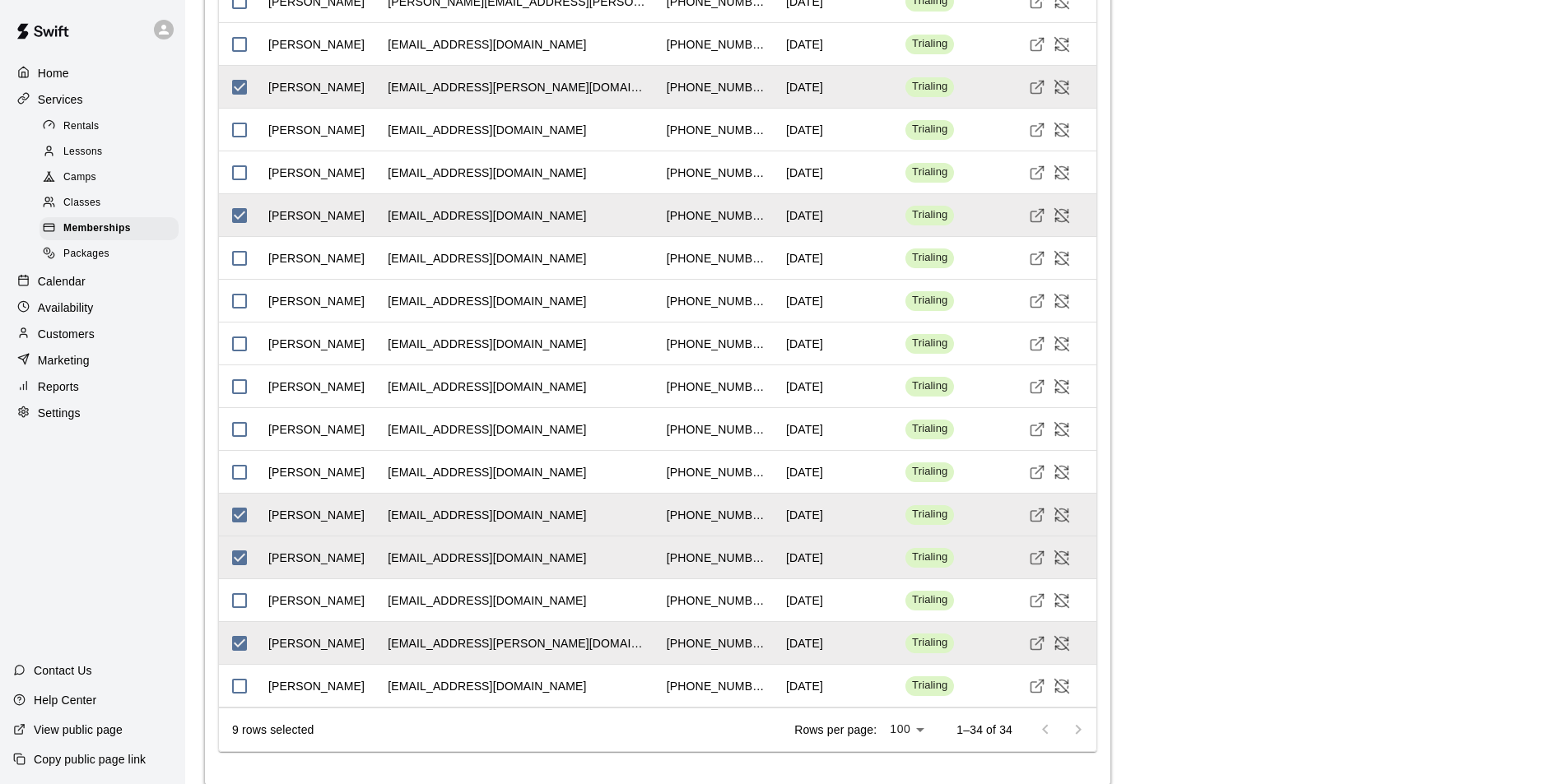 scroll, scrollTop: 2690, scrollLeft: 0, axis: vertical 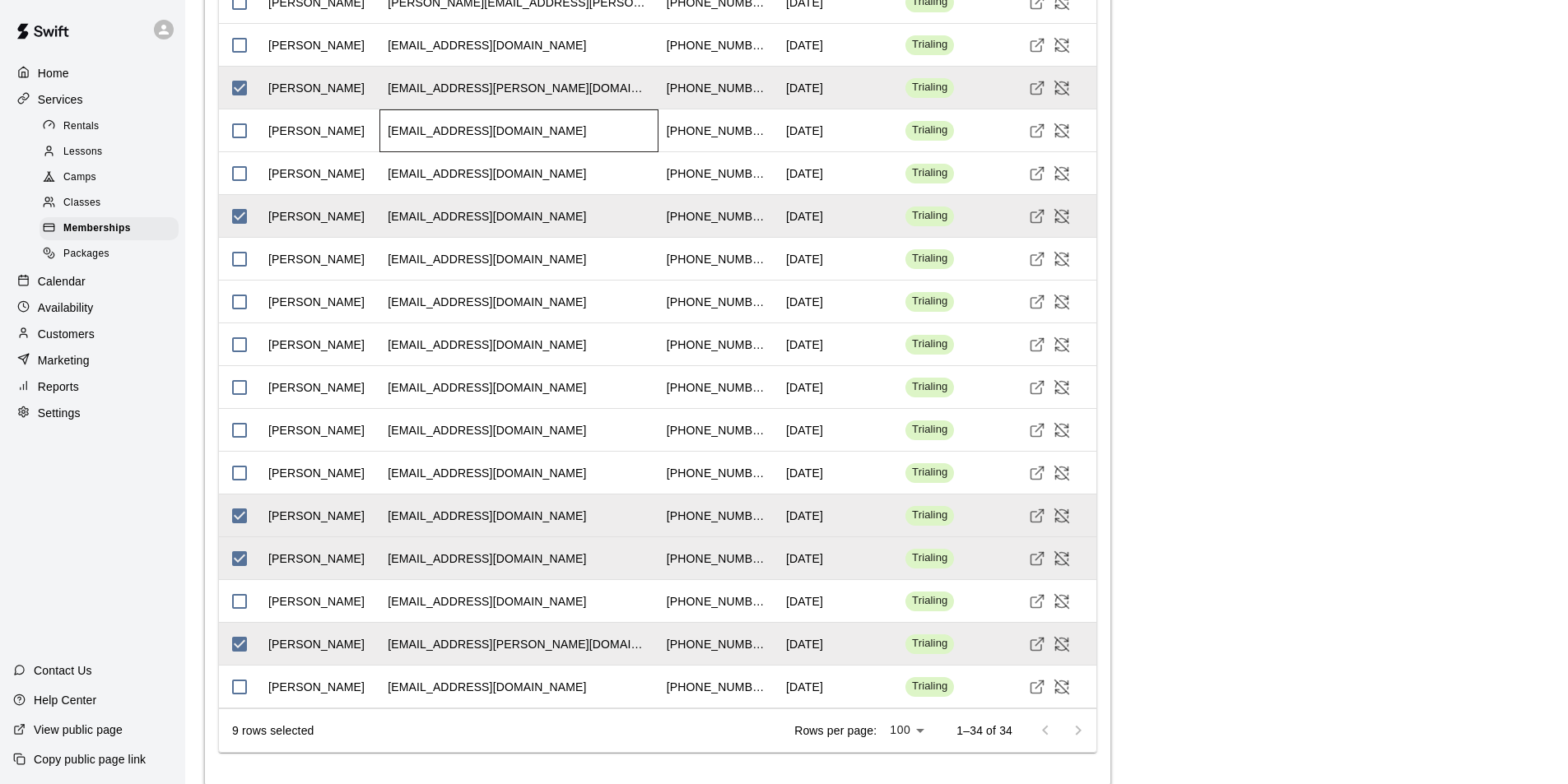 drag, startPoint x: 528, startPoint y: 230, endPoint x: 371, endPoint y: 222, distance: 157.2037 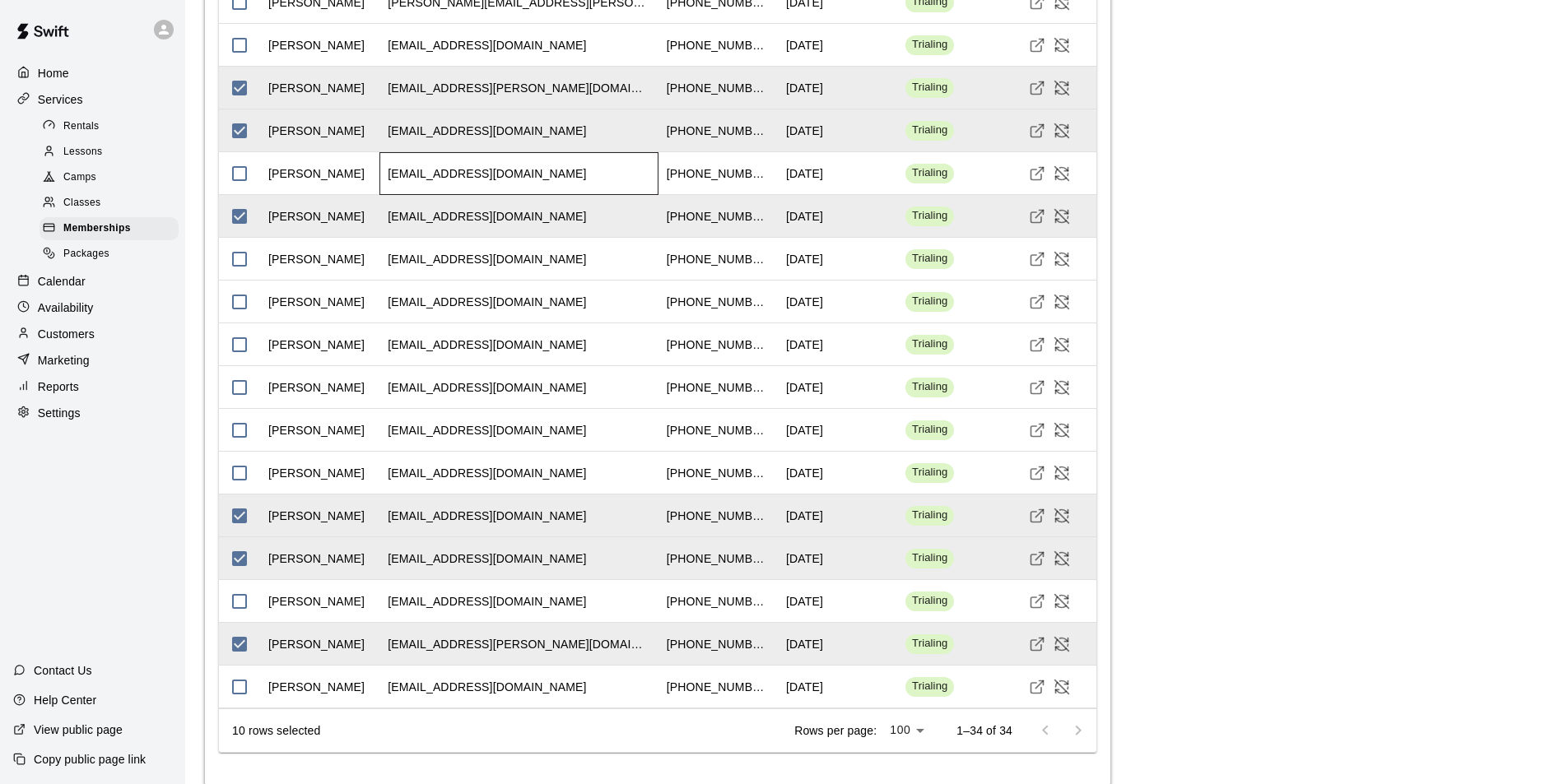 click on "mmgutier@gmail.com" at bounding box center [519, 174] 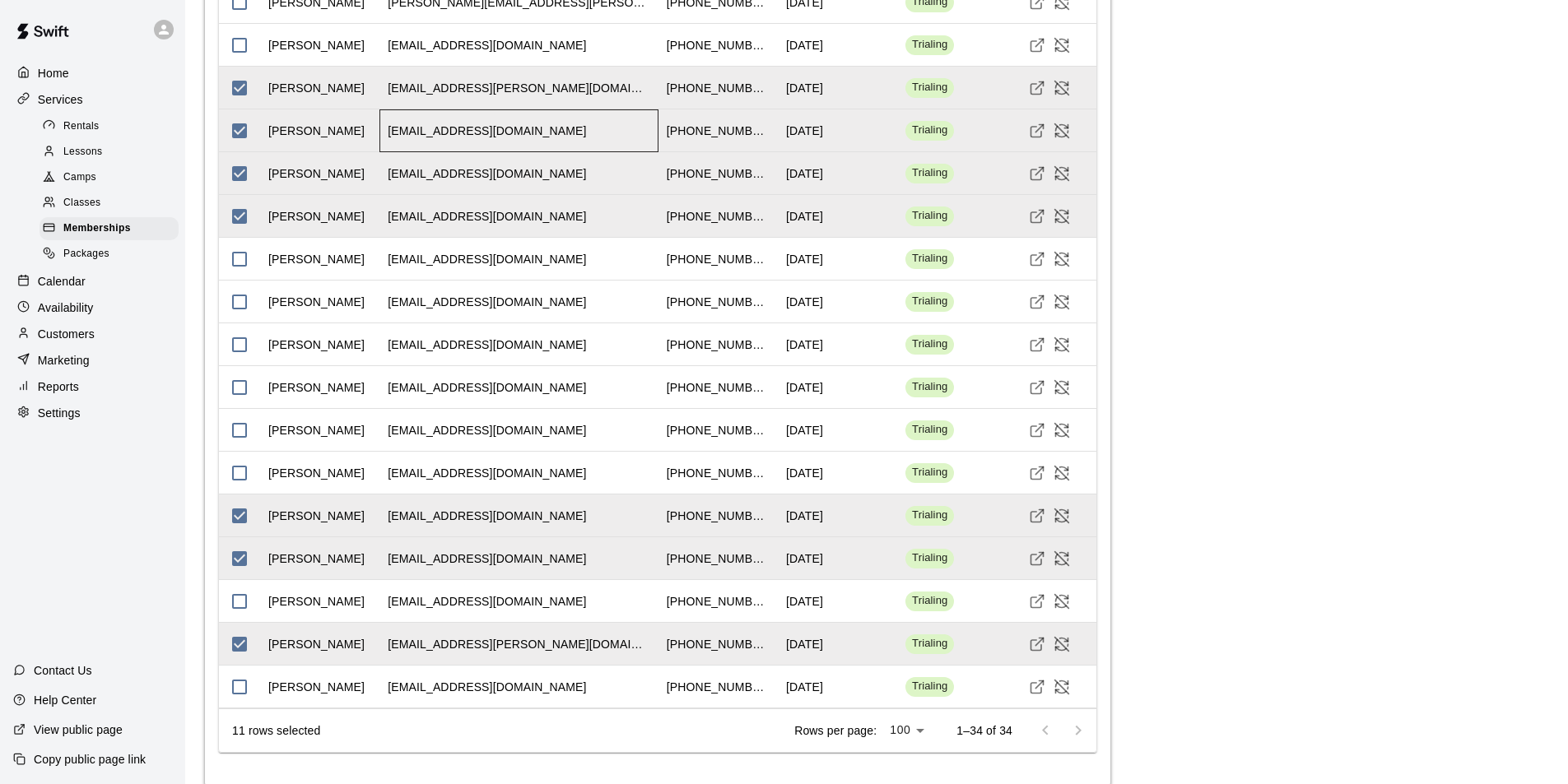 click on "hansgenfamily@gmail.com" at bounding box center (519, 131) 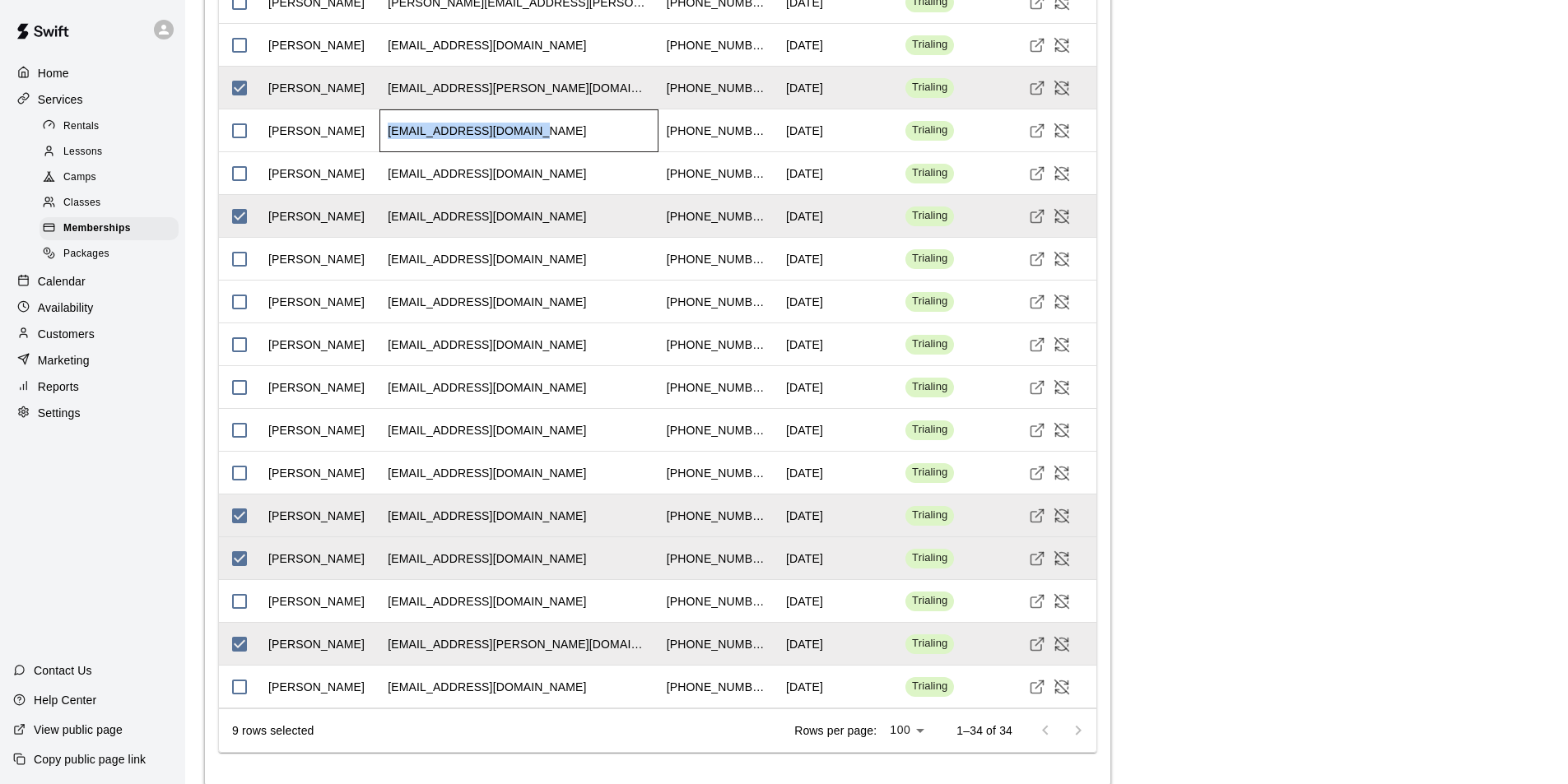 drag, startPoint x: 528, startPoint y: 230, endPoint x: 389, endPoint y: 219, distance: 139.43457 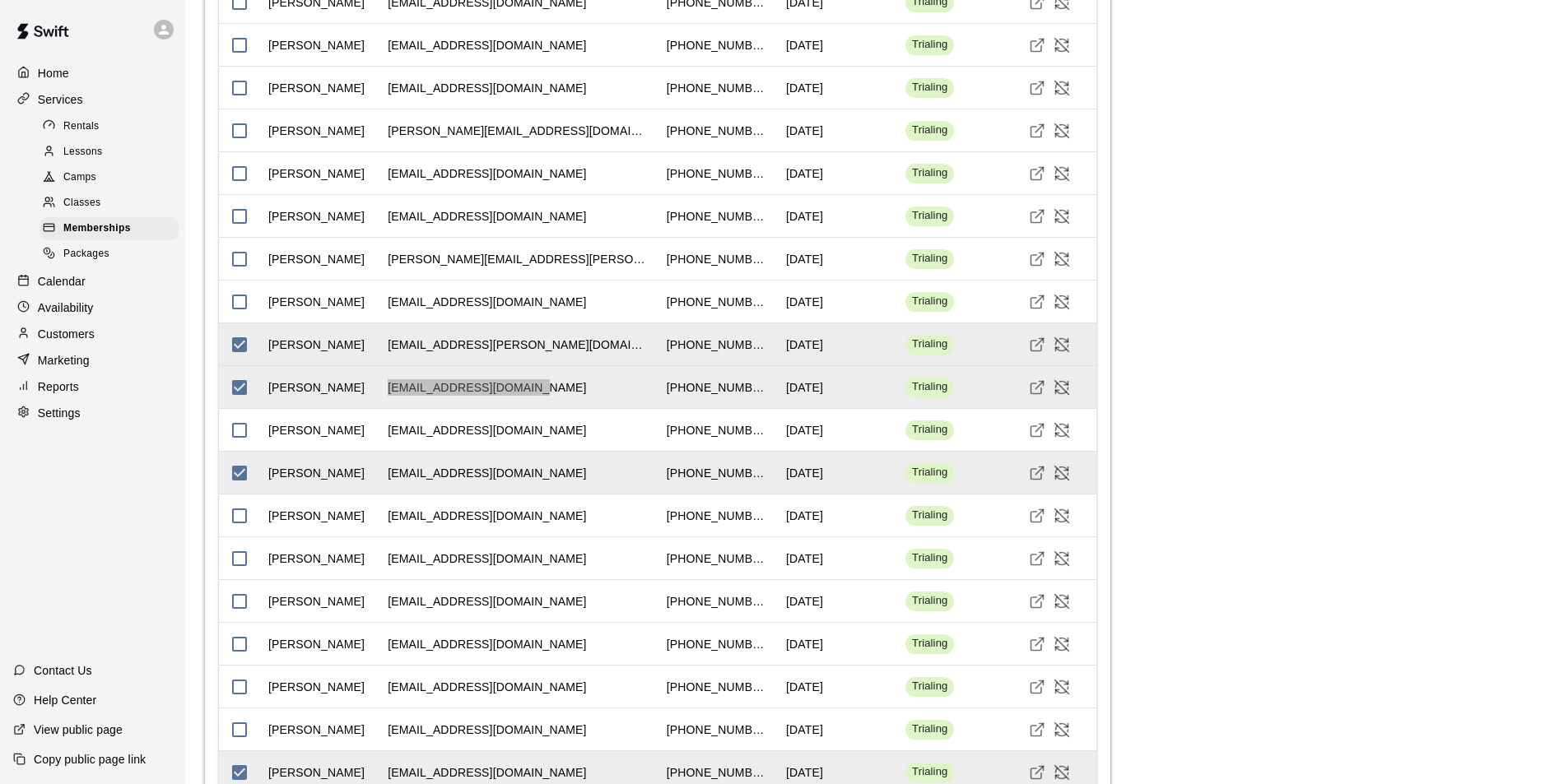 scroll, scrollTop: 2433, scrollLeft: 0, axis: vertical 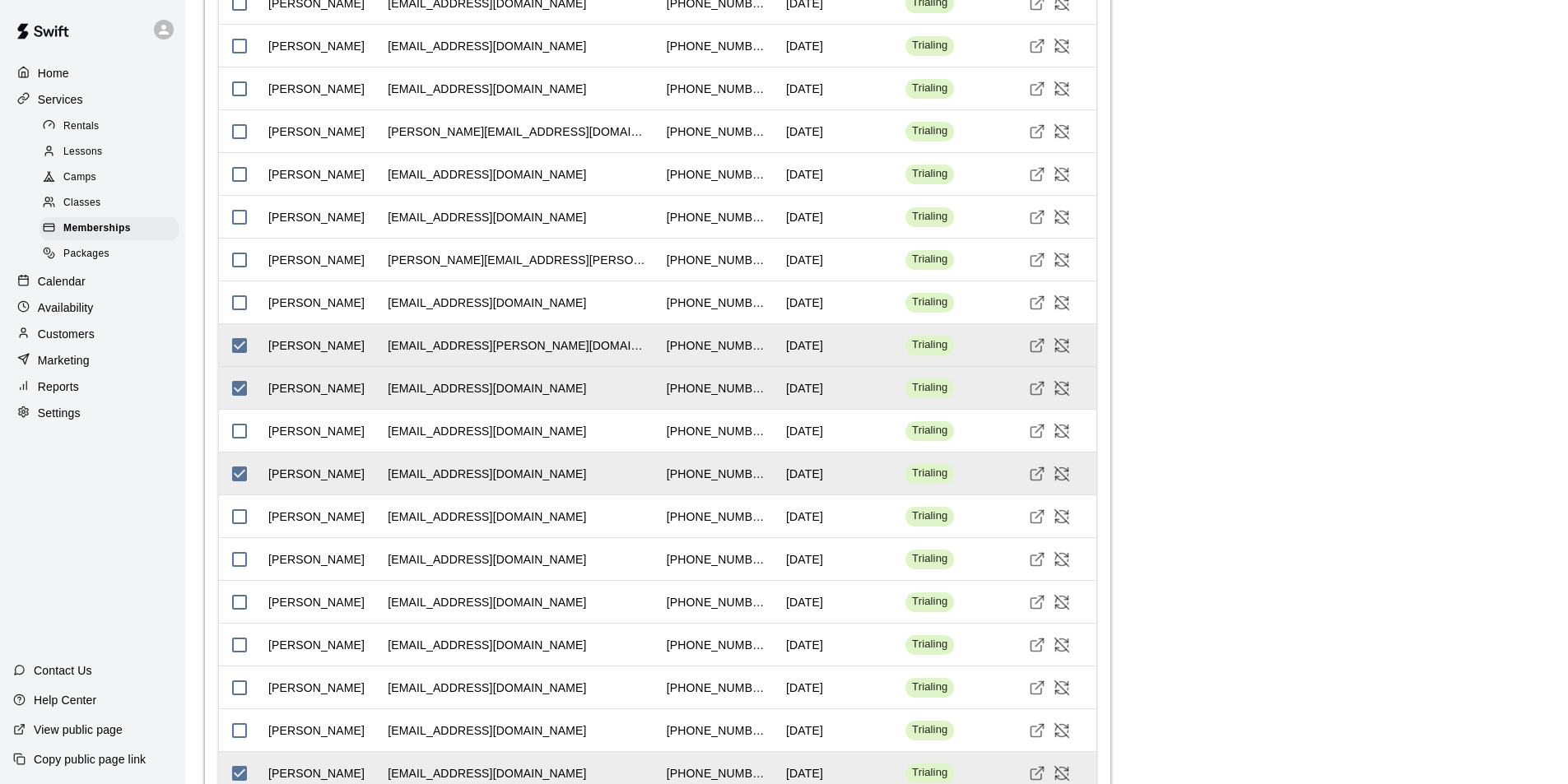 drag, startPoint x: 488, startPoint y: 58, endPoint x: 388, endPoint y: 54, distance: 100.07997 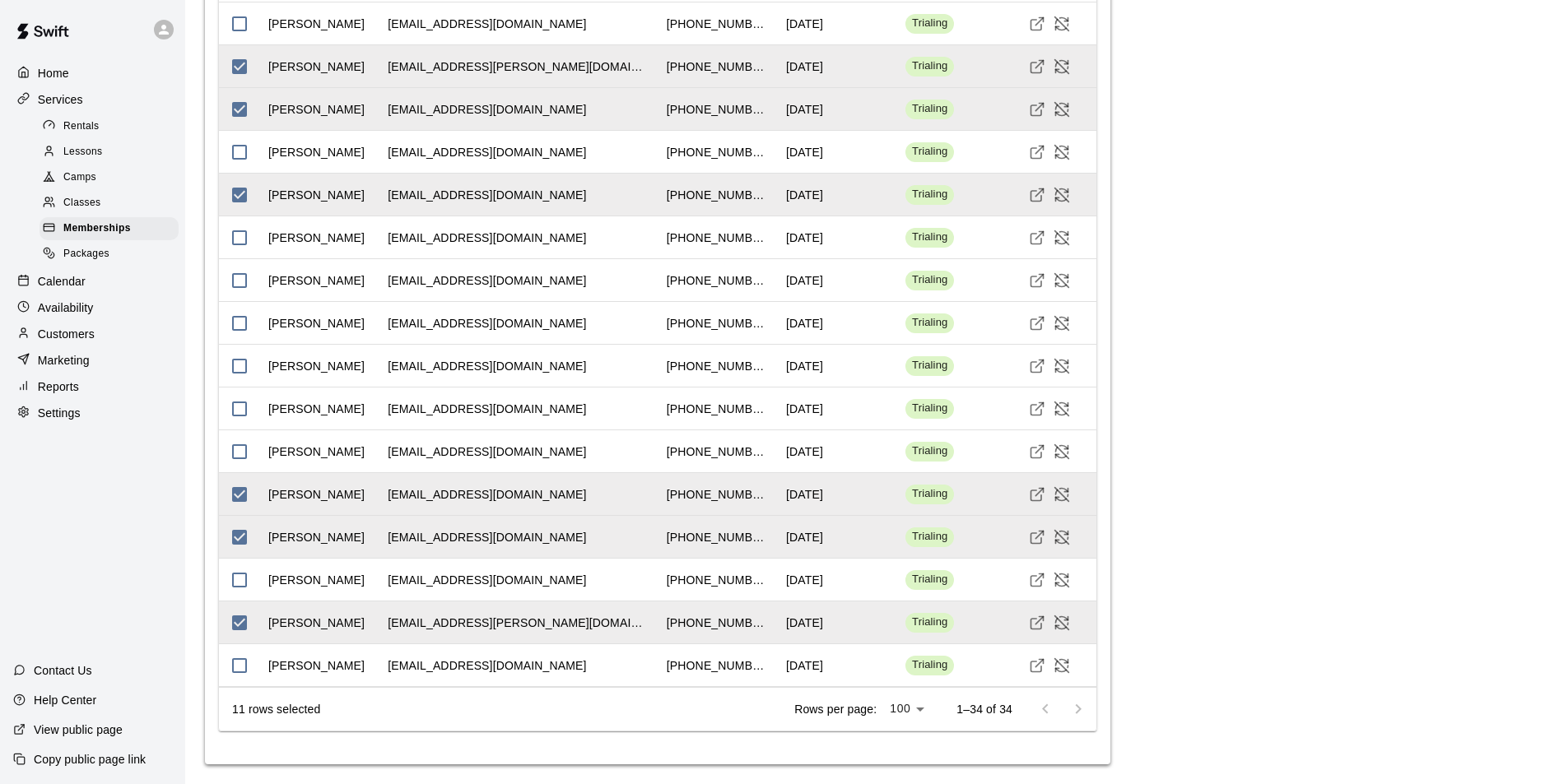 scroll, scrollTop: 2724, scrollLeft: 0, axis: vertical 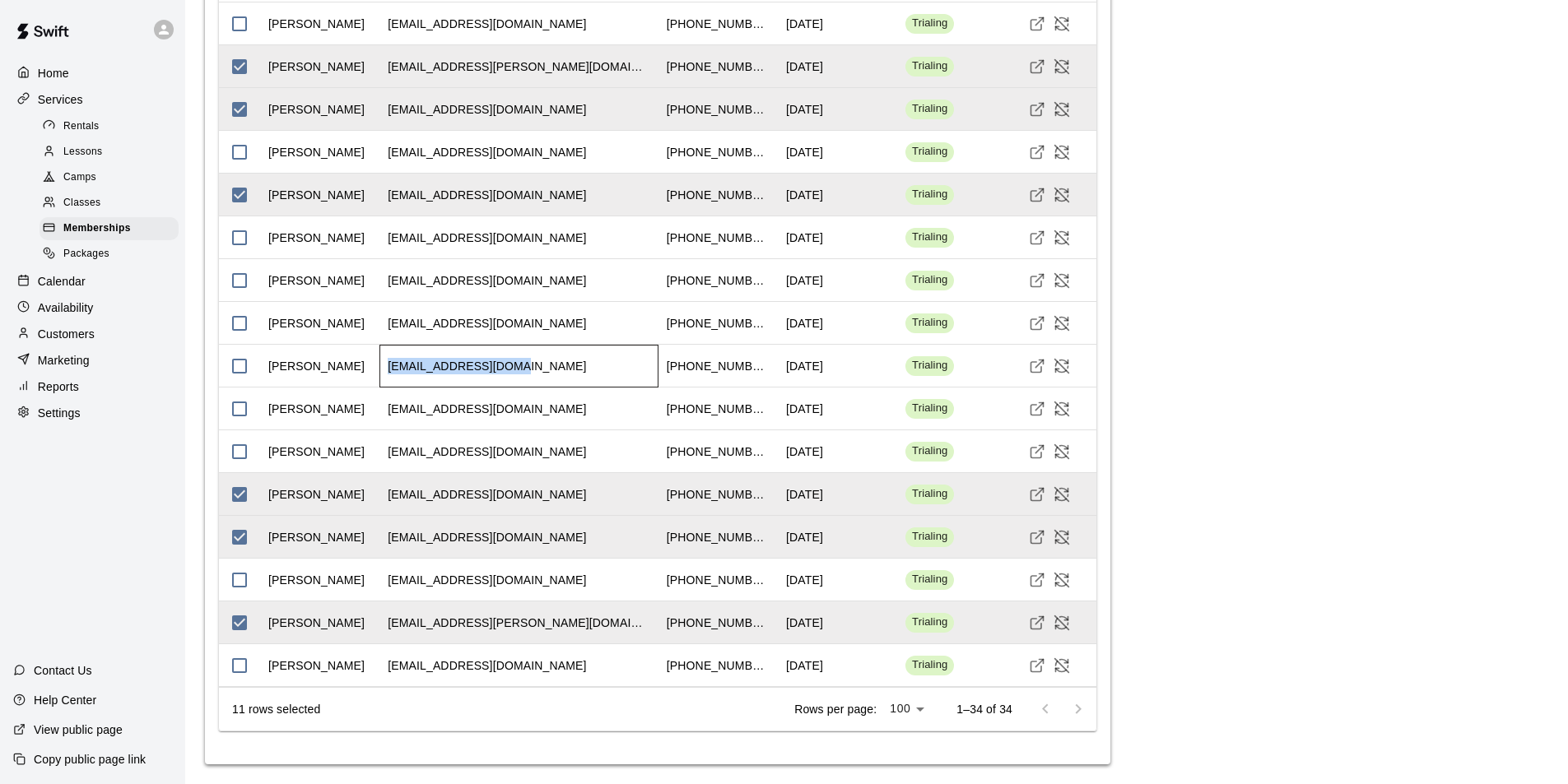drag, startPoint x: 514, startPoint y: 452, endPoint x: 389, endPoint y: 457, distance: 125.09996 